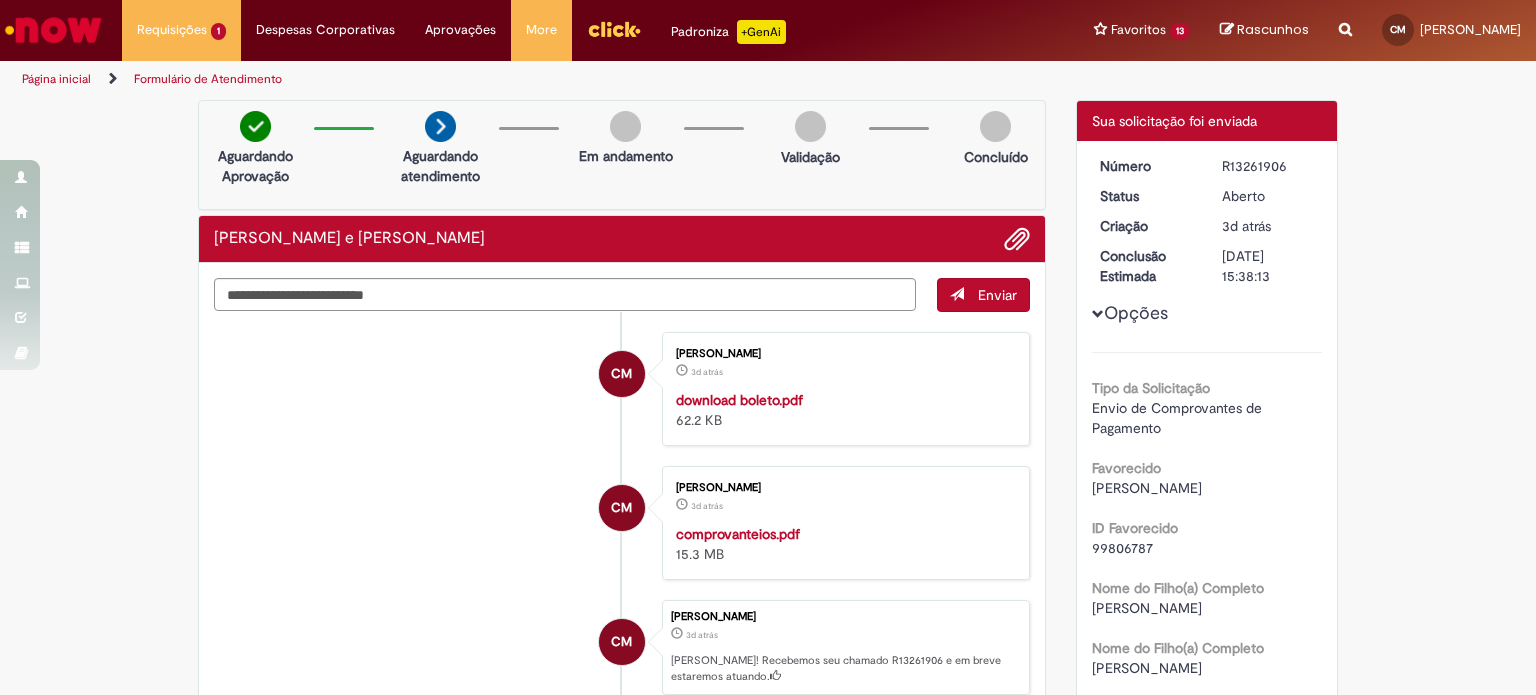 scroll, scrollTop: 0, scrollLeft: 0, axis: both 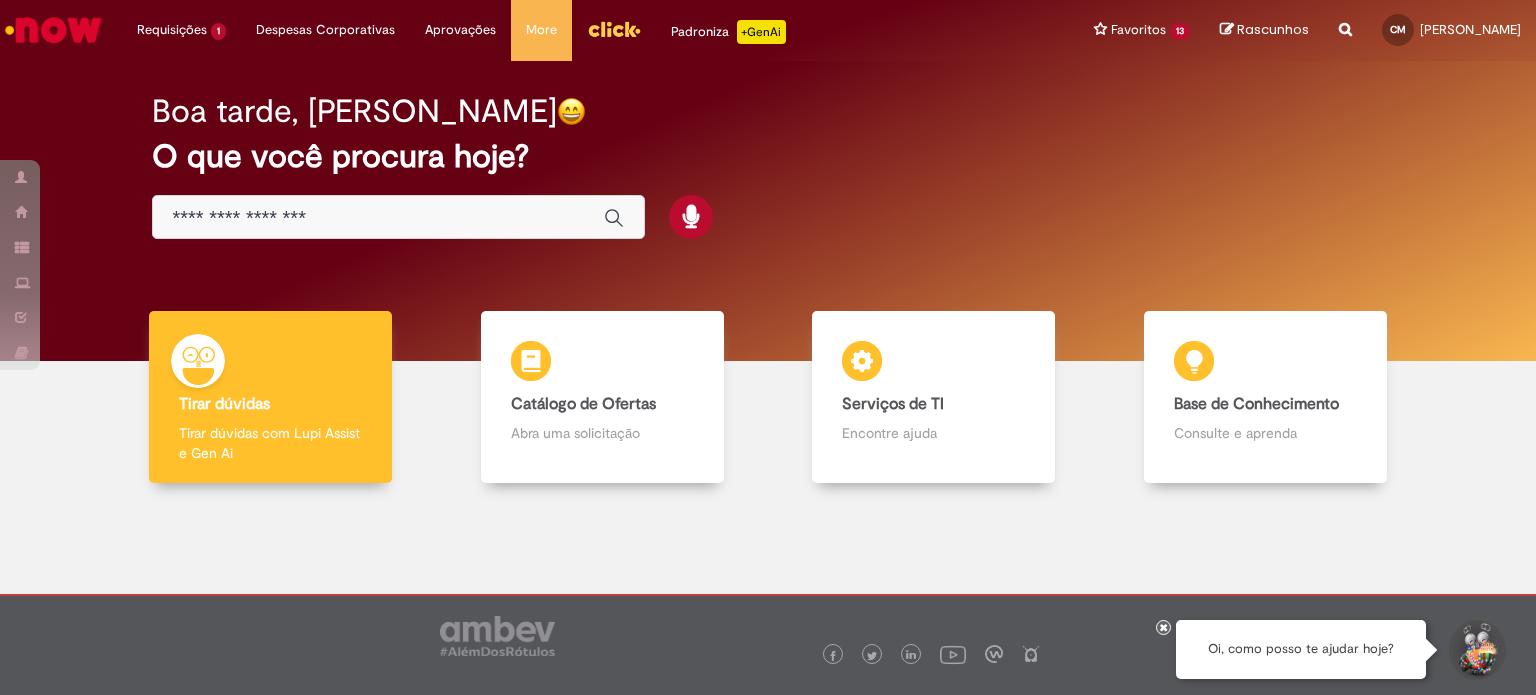click at bounding box center [398, 217] 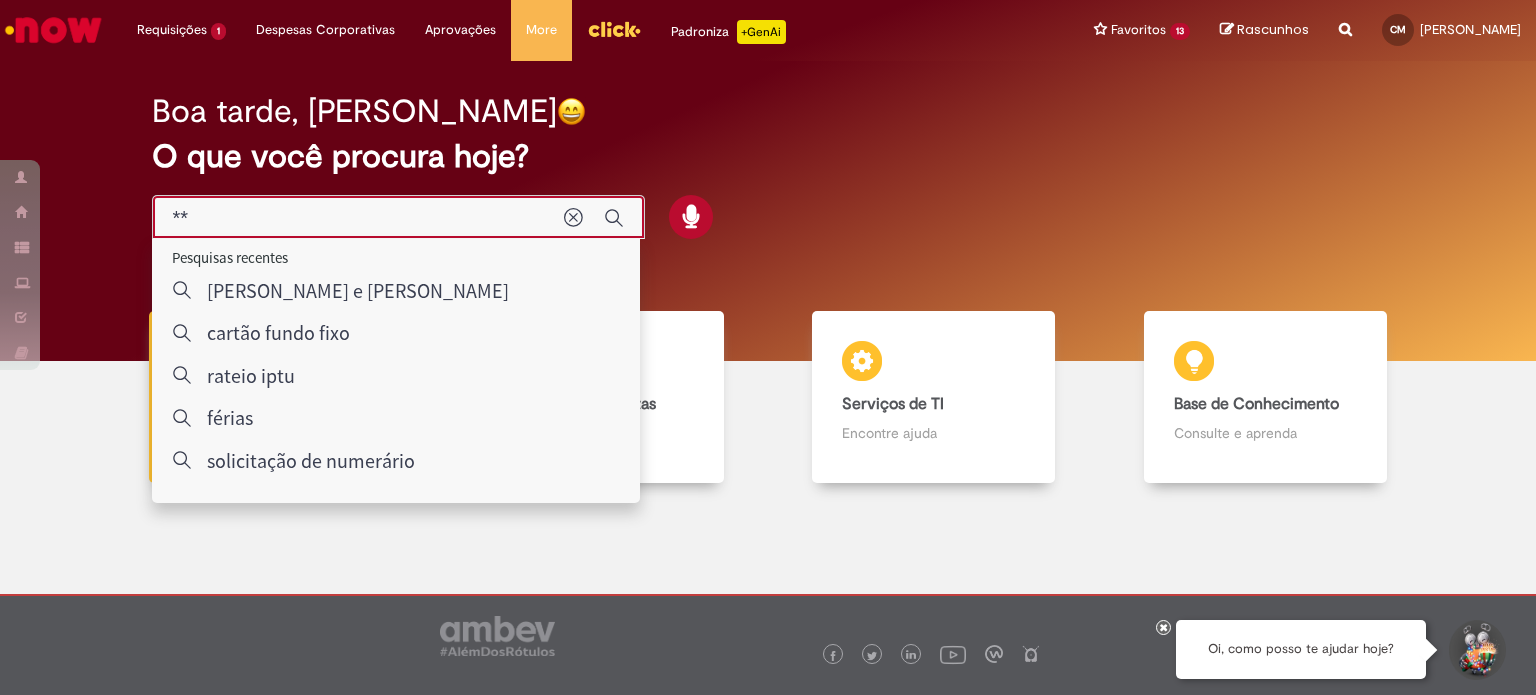 type on "***" 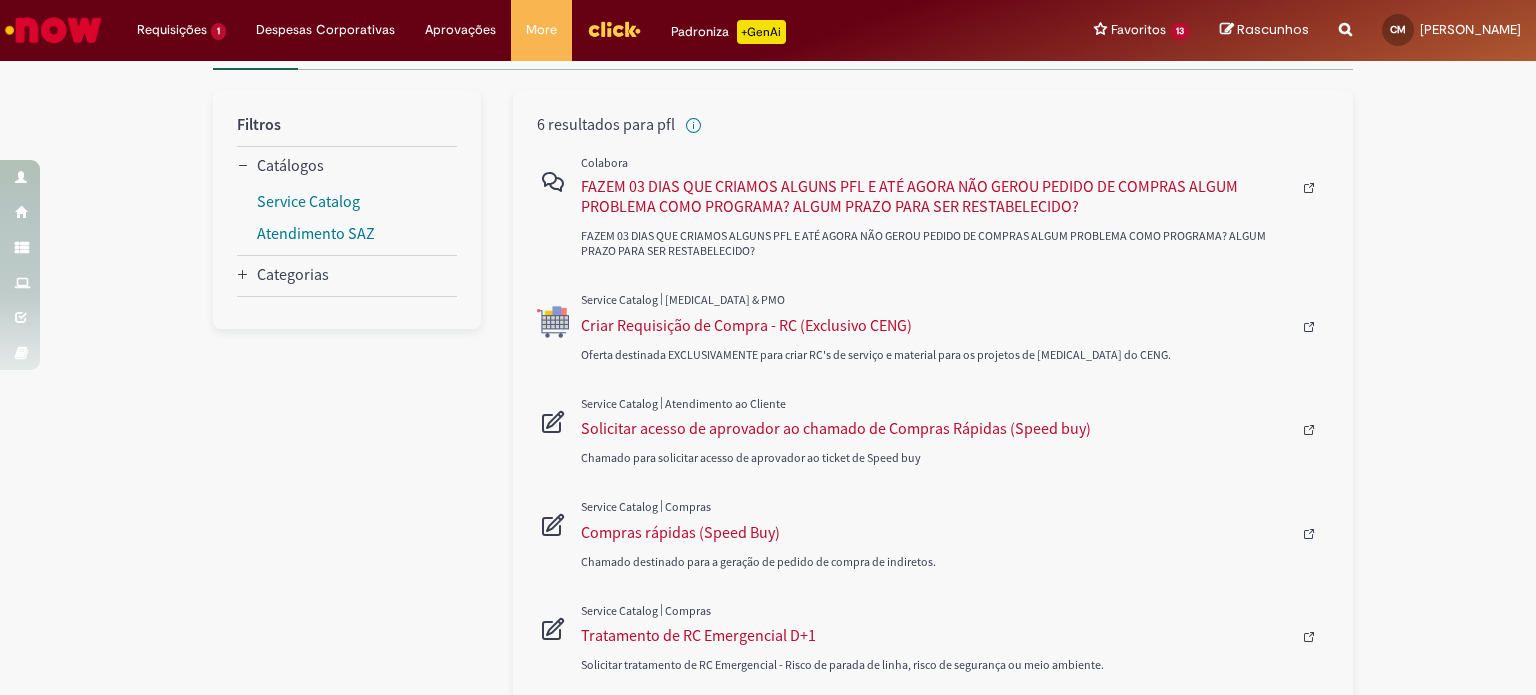 scroll, scrollTop: 300, scrollLeft: 0, axis: vertical 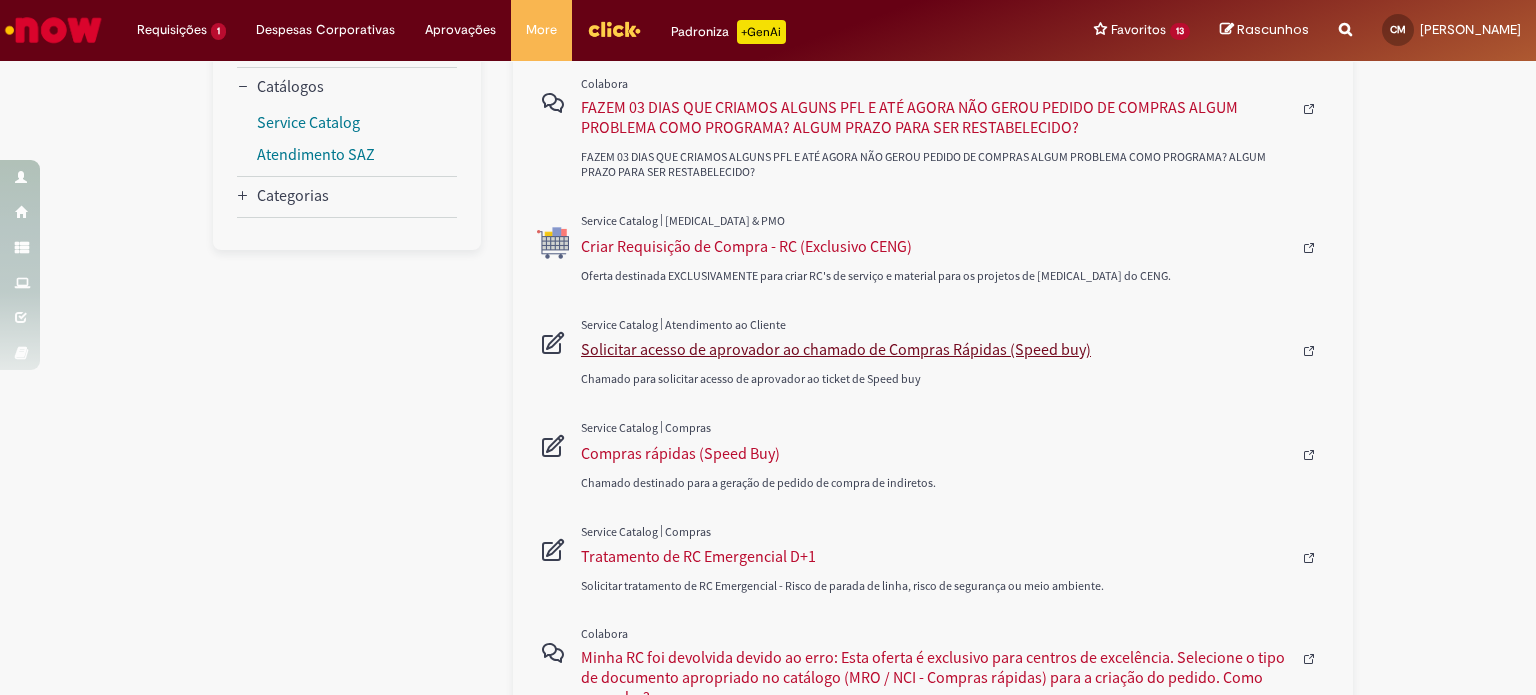 click on "Solicitar acesso de aprovador ao chamado de Compras Rápidas (Speed buy)" at bounding box center [936, 349] 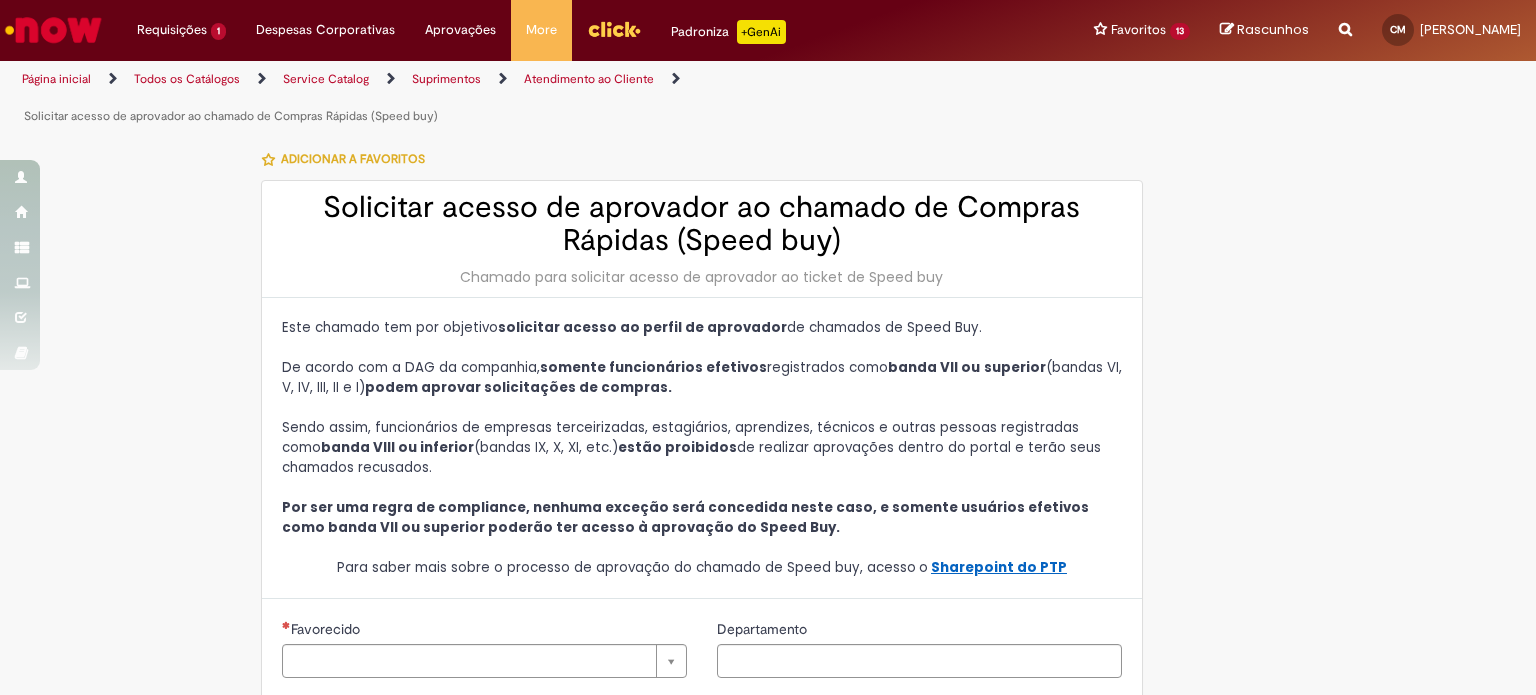 type on "********" 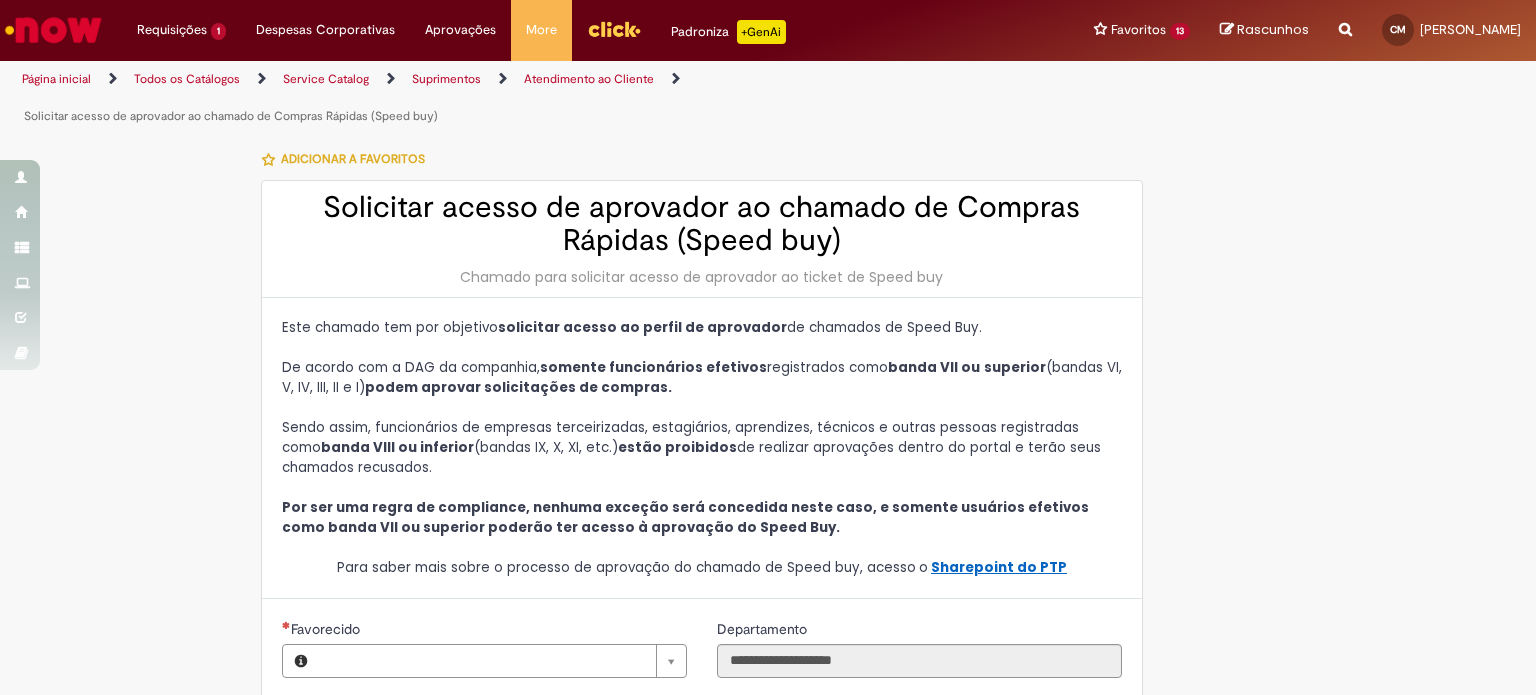 type on "**********" 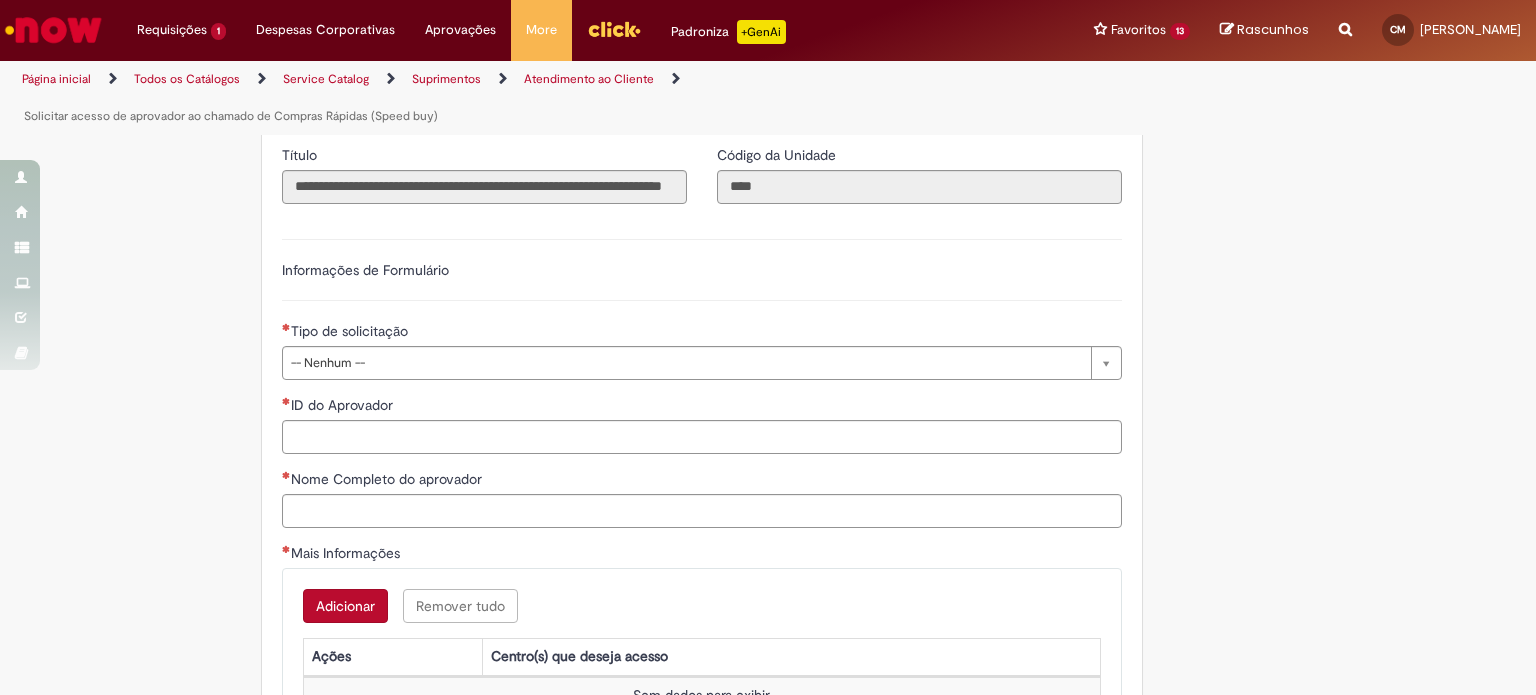 scroll, scrollTop: 700, scrollLeft: 0, axis: vertical 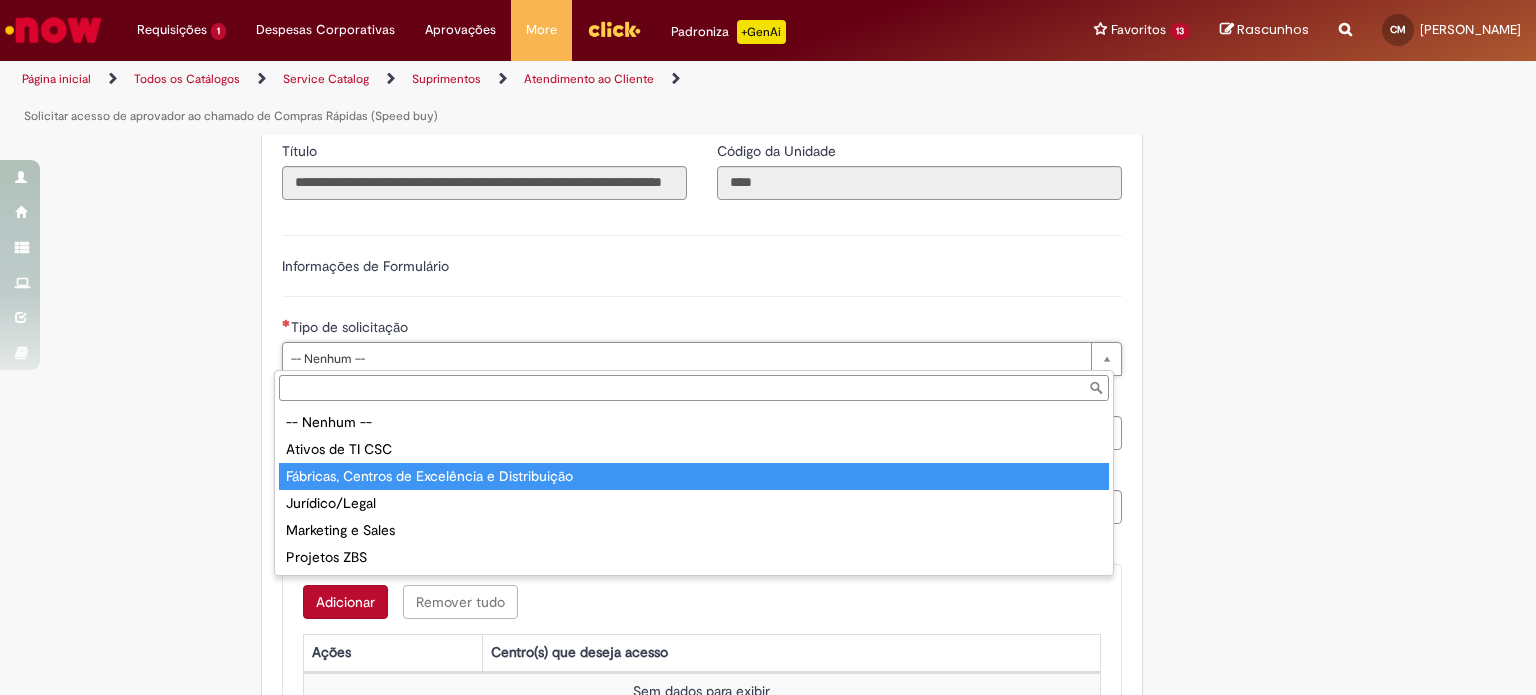 type on "**********" 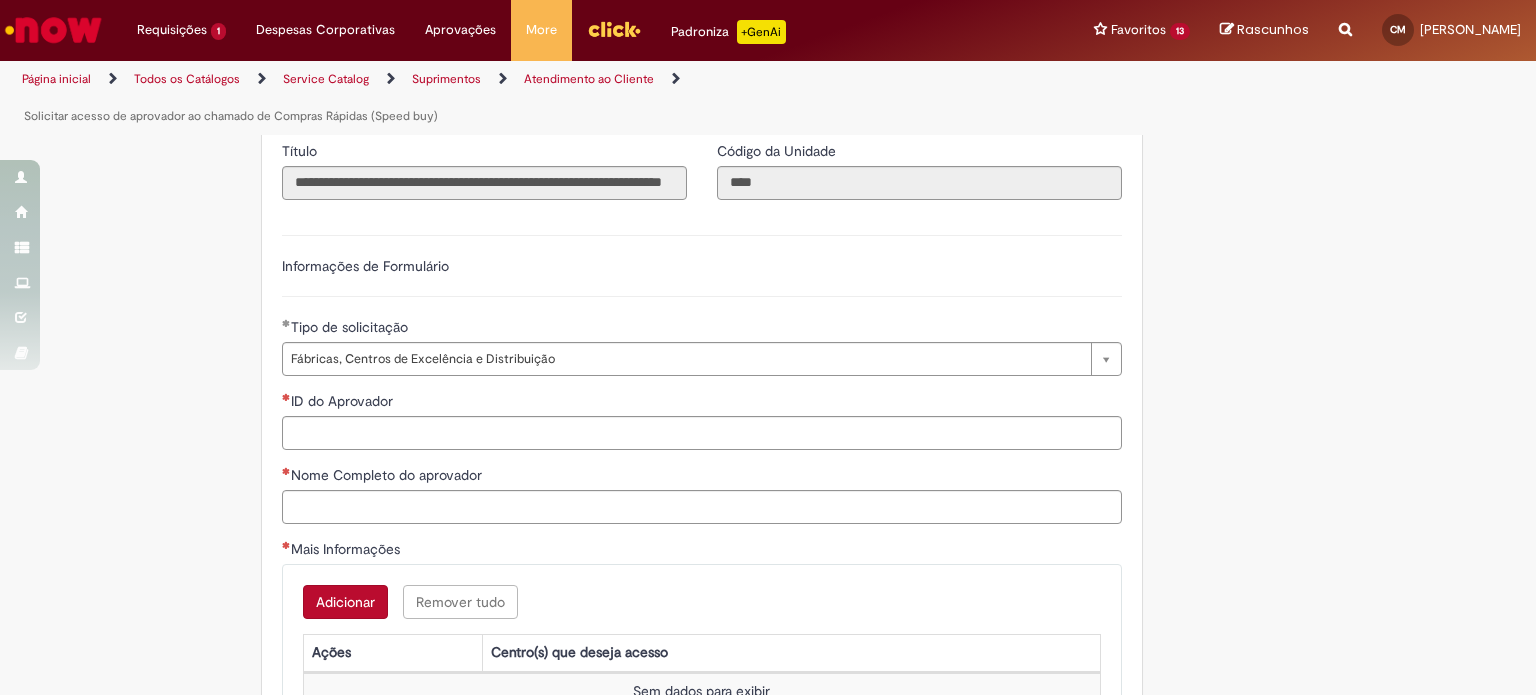click on "Tire dúvidas com LupiAssist    +GenAI
Oi! Eu sou LupiAssist, uma Inteligência Artificial Generativa em constante aprendizado   Meu conteúdo é monitorado para trazer uma melhor experiência
Dúvidas comuns:
Só mais um instante, estou consultando nossas bases de conhecimento  e escrevendo a melhor resposta pra você!
Title
Lorem ipsum dolor sit amet    Fazer uma nova pergunta
Gerei esta resposta utilizando IA Generativa em conjunto com os nossos padrões. Em caso de divergência, os documentos oficiais prevalecerão.
Saiba mais em:
Ou ligue para:
E aí, te ajudei?
Sim, obrigado!" at bounding box center (768, 302) 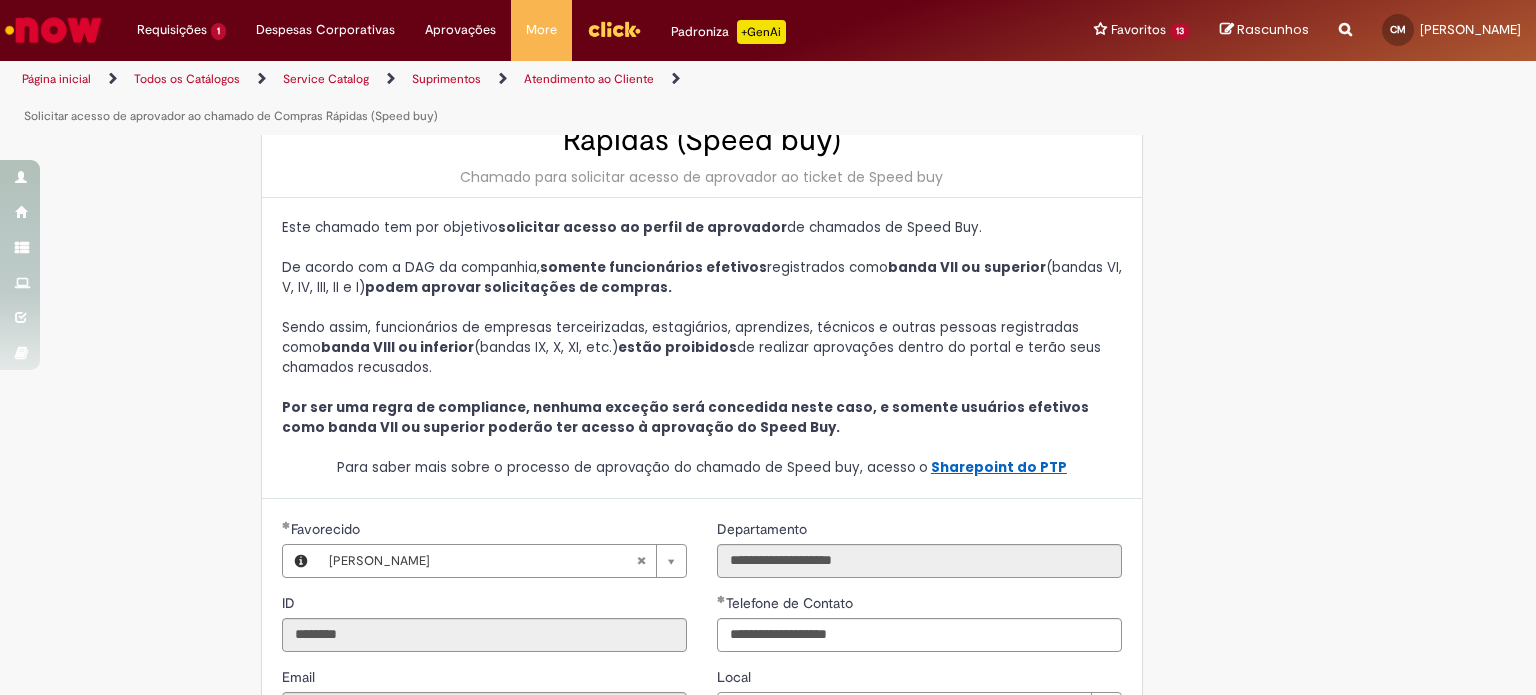 scroll, scrollTop: 0, scrollLeft: 0, axis: both 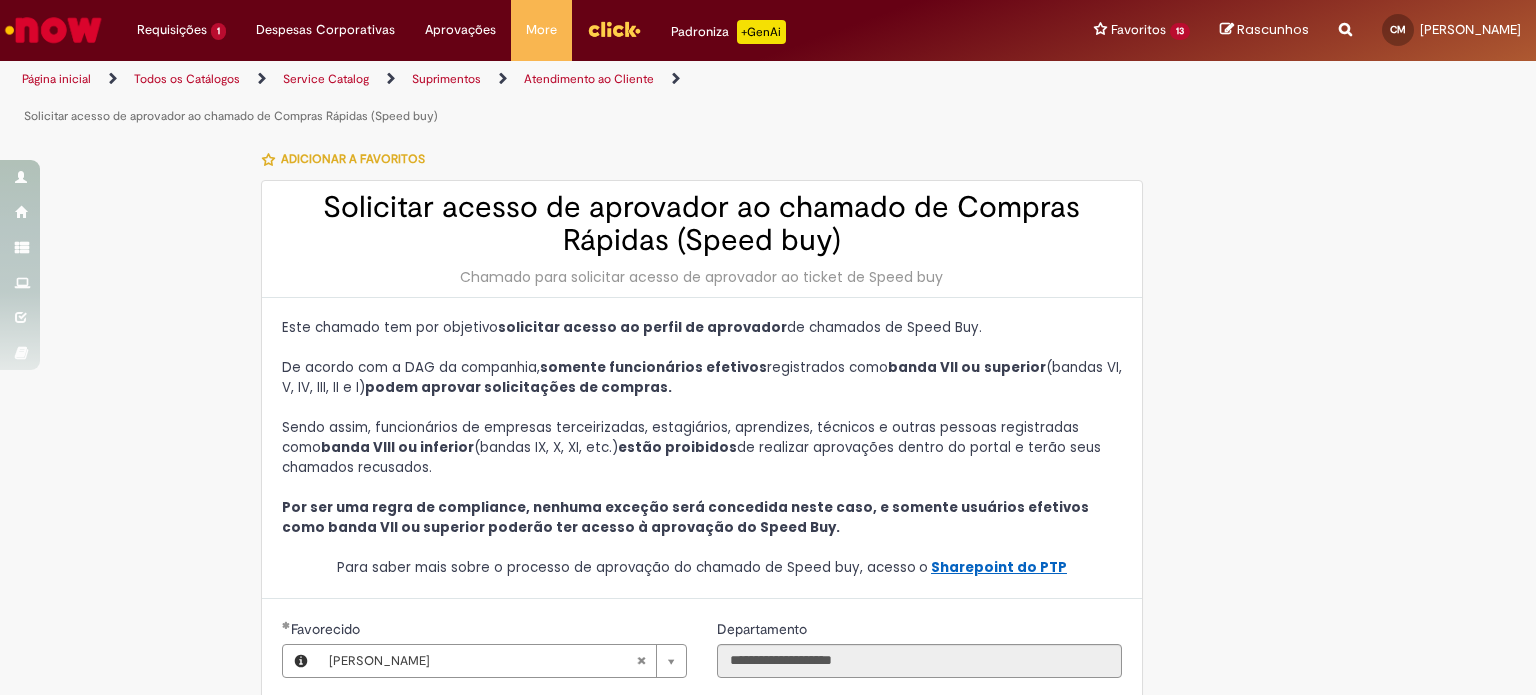 click at bounding box center (53, 30) 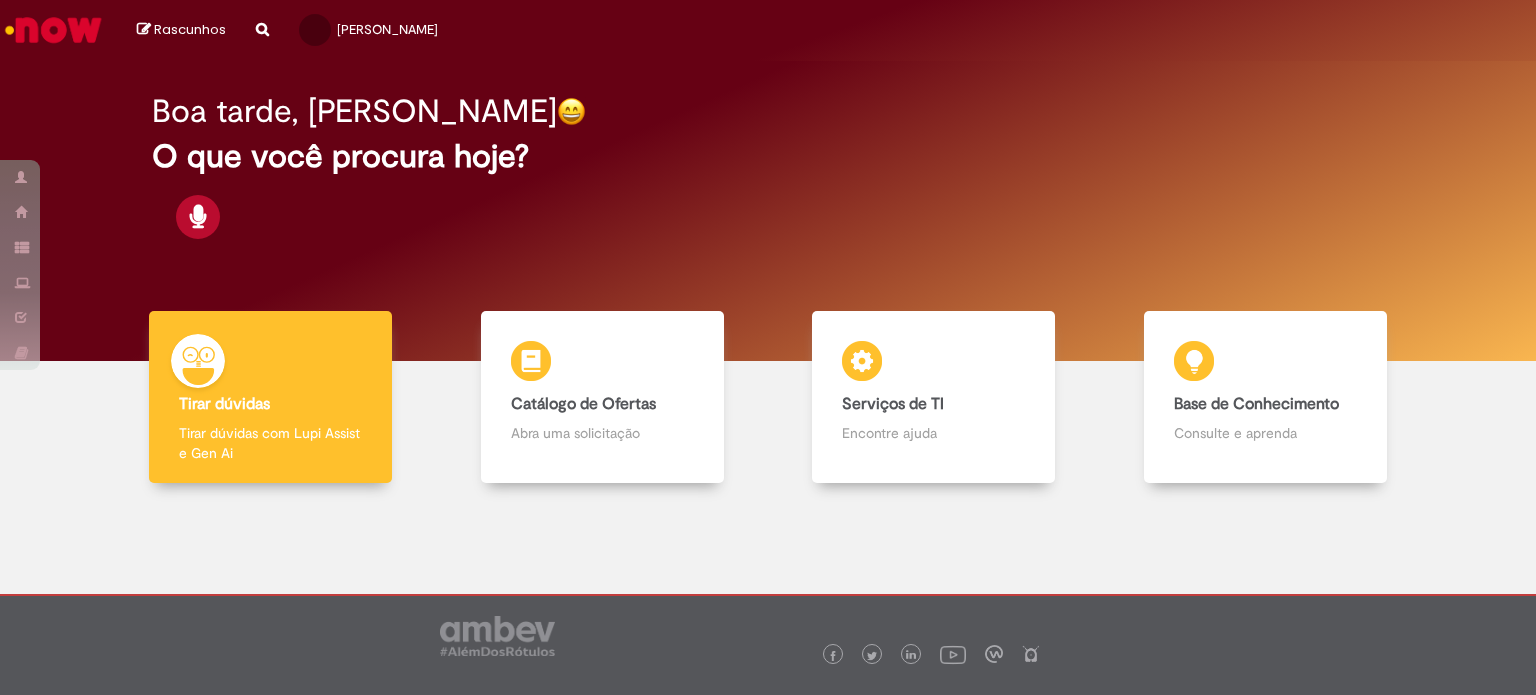 click on "O que você procura hoje?" at bounding box center (768, 156) 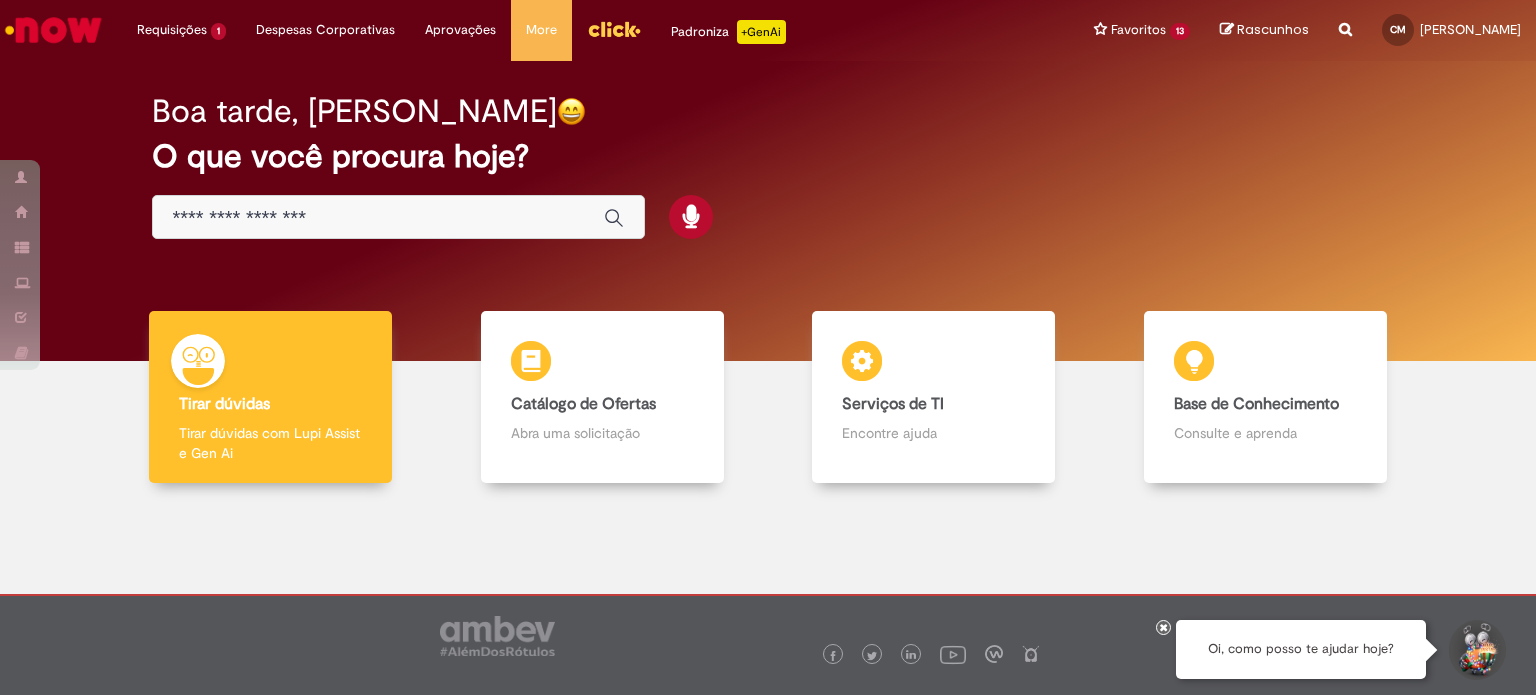 click at bounding box center (398, 217) 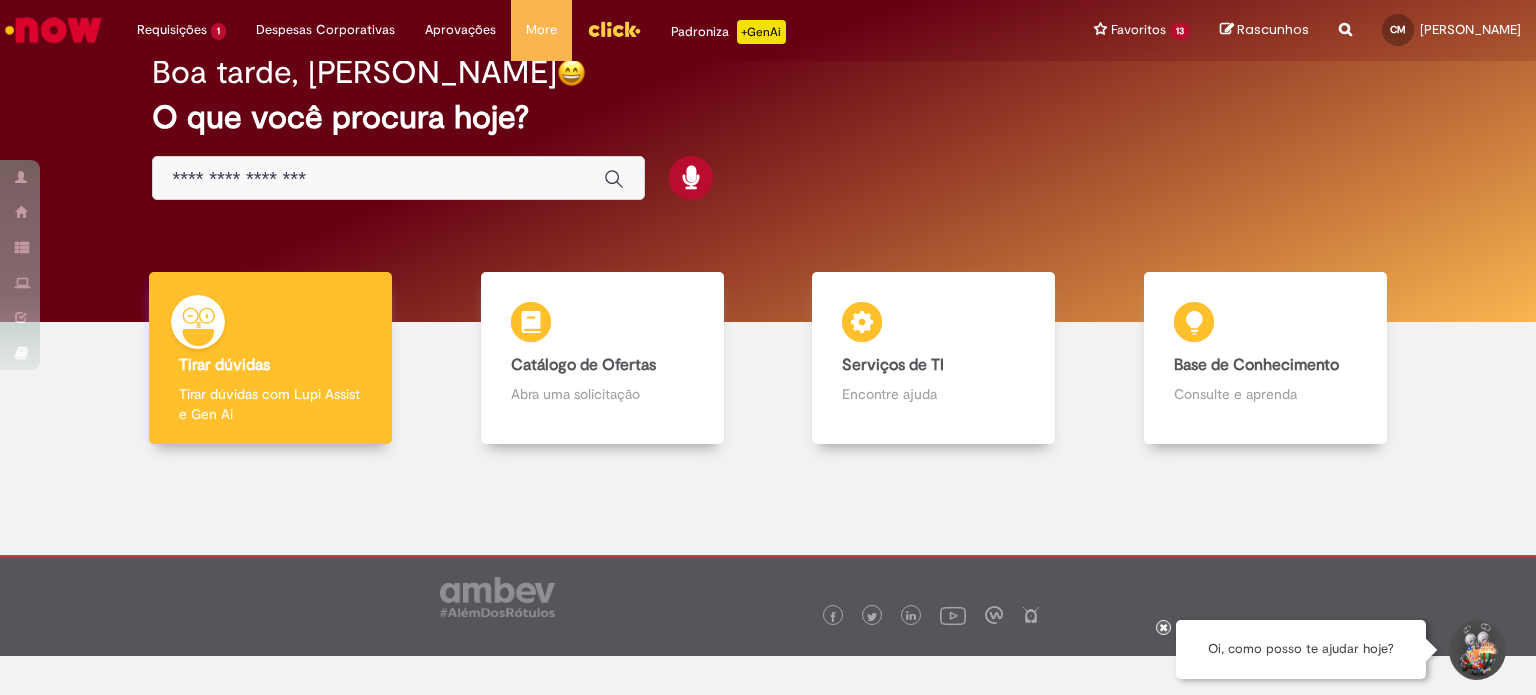 click at bounding box center [398, 178] 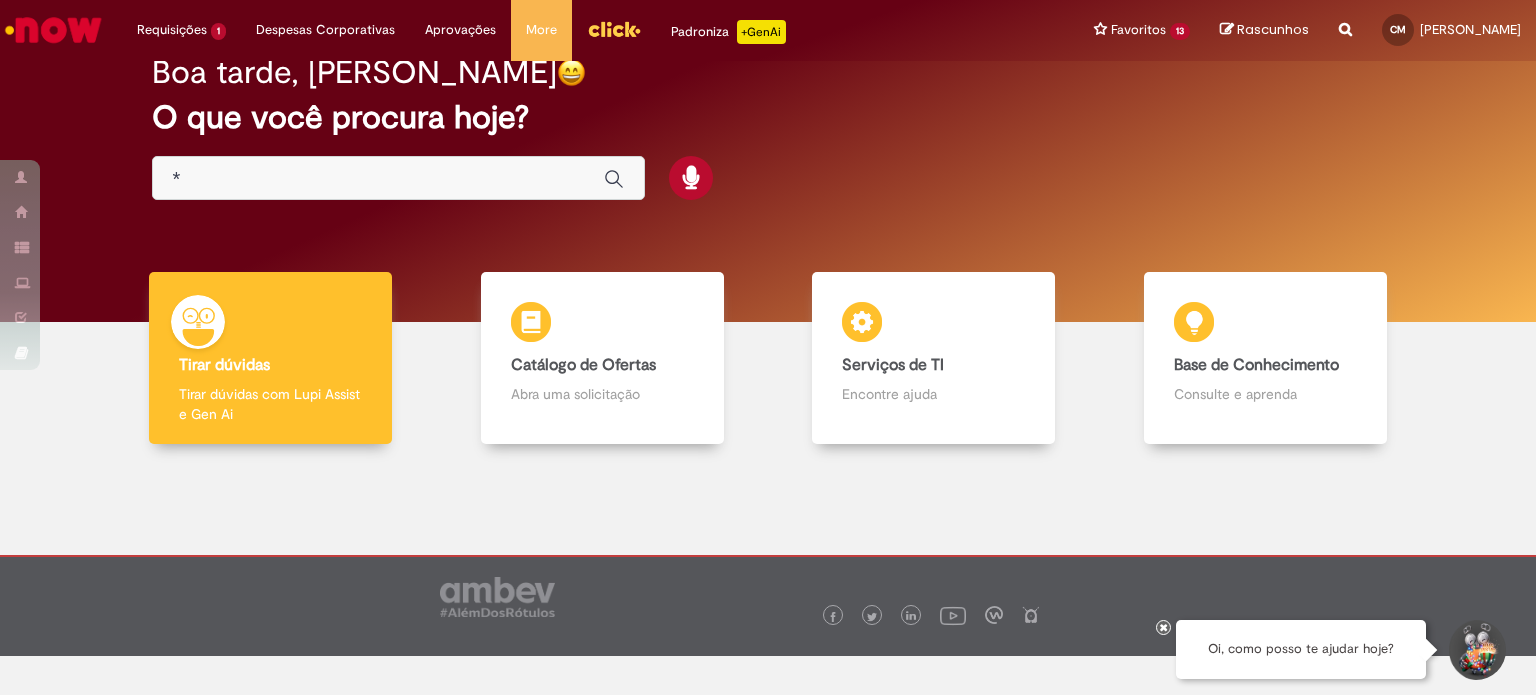 click on "*" at bounding box center [378, 179] 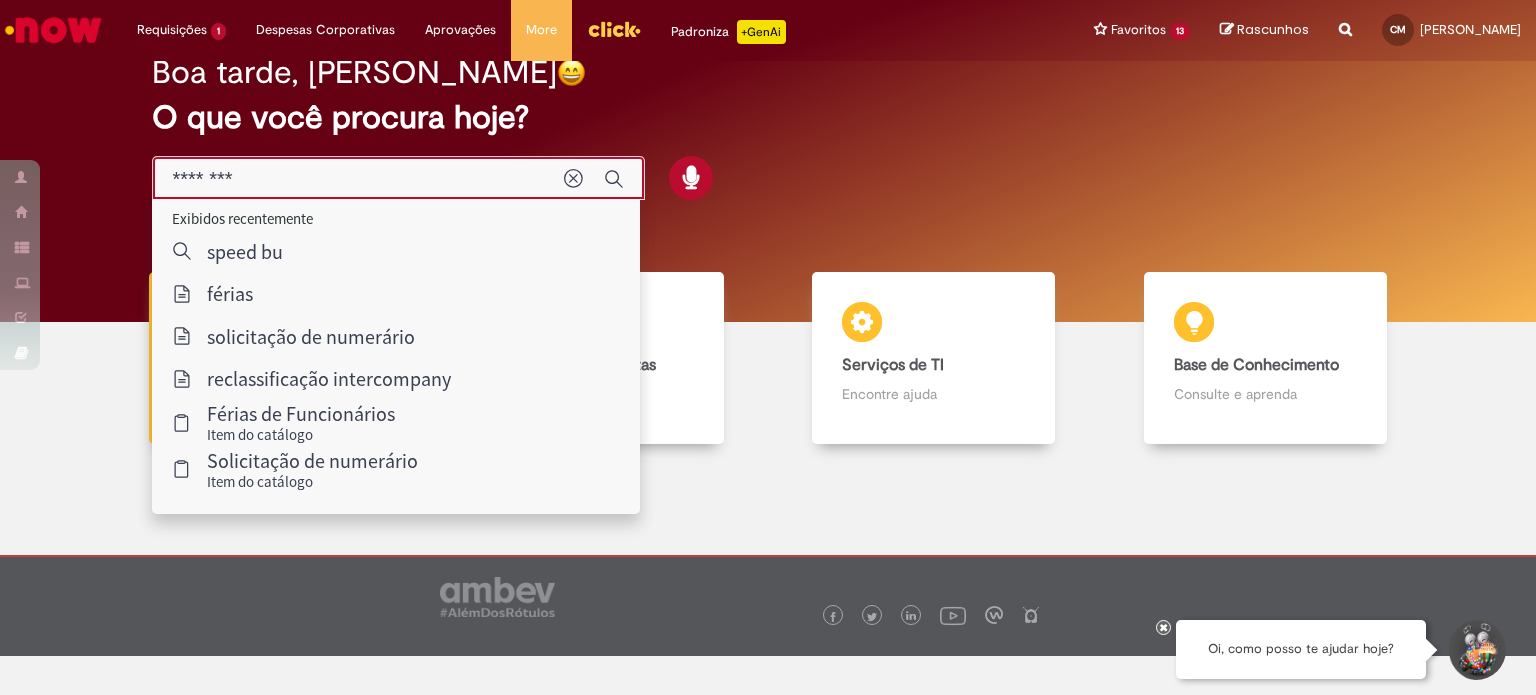 type on "*********" 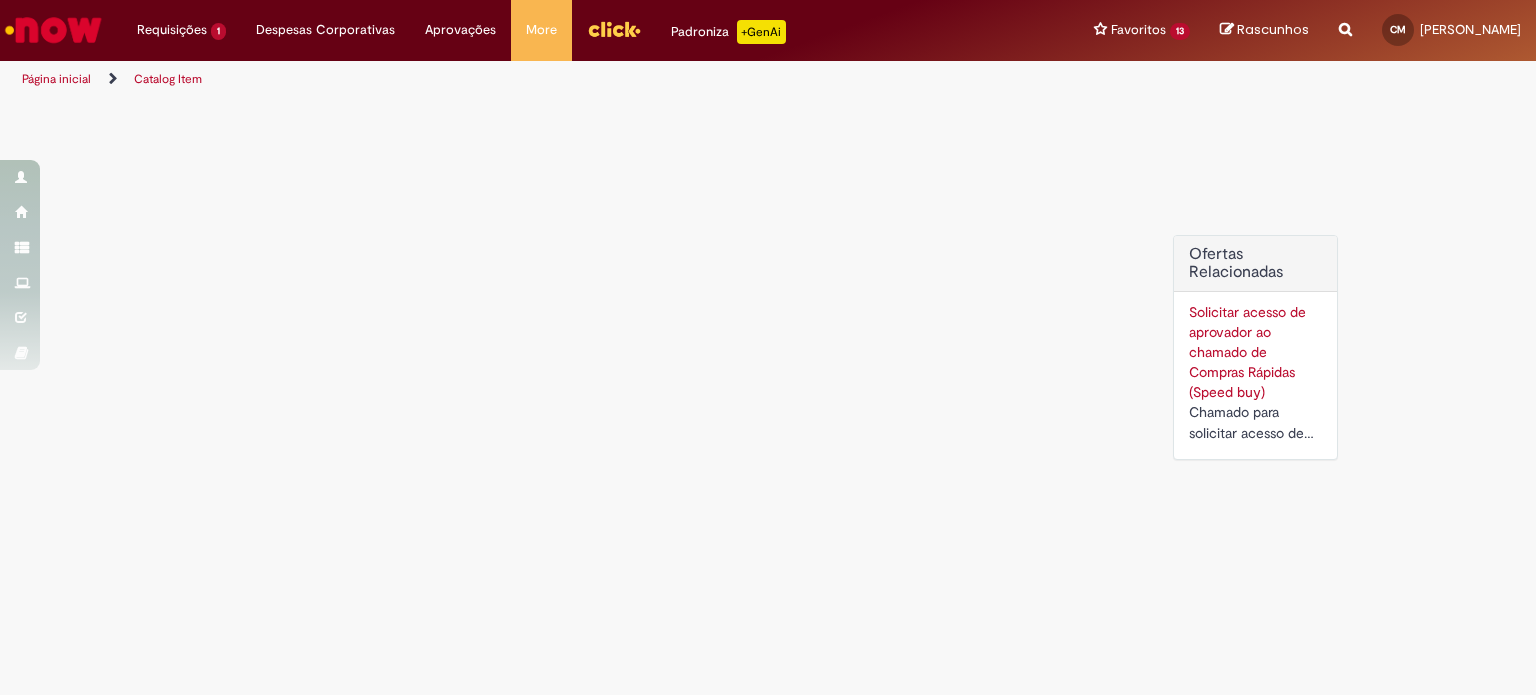 scroll, scrollTop: 0, scrollLeft: 0, axis: both 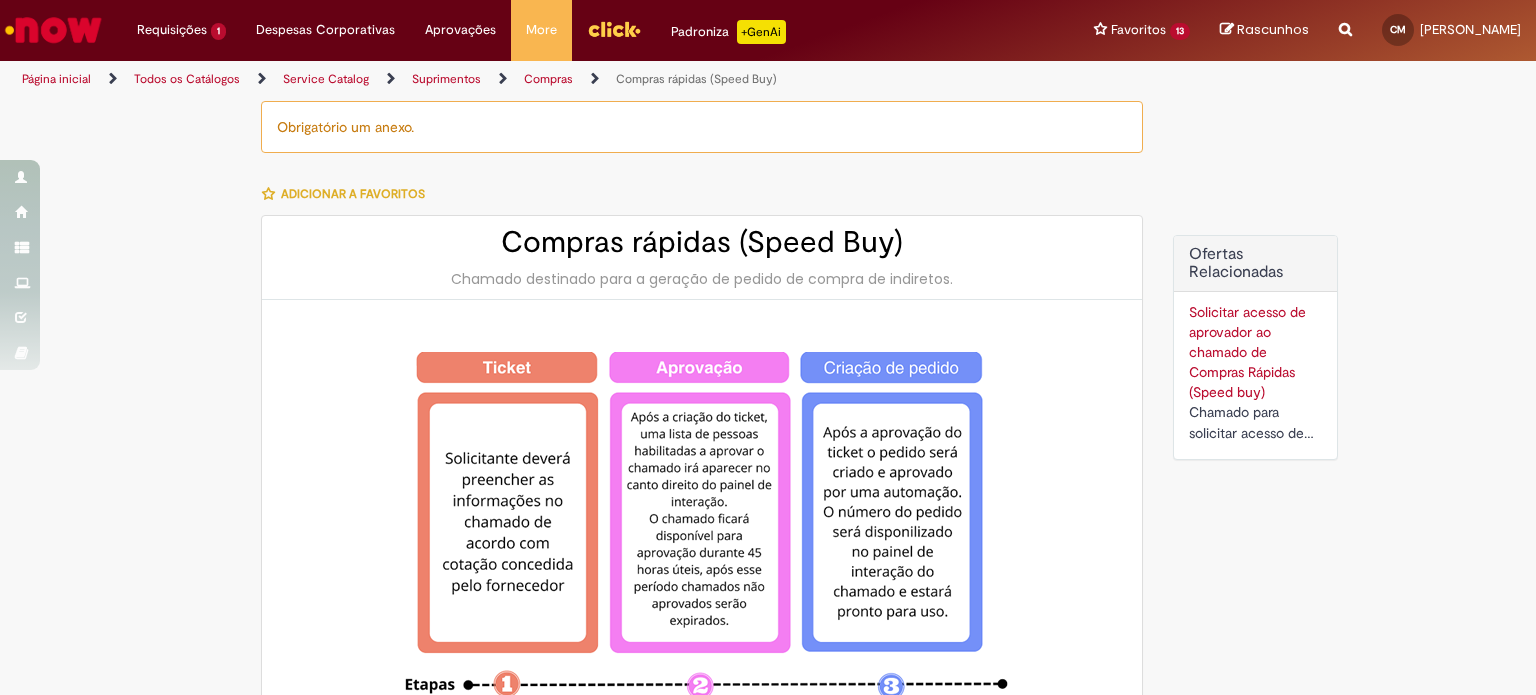 type on "********" 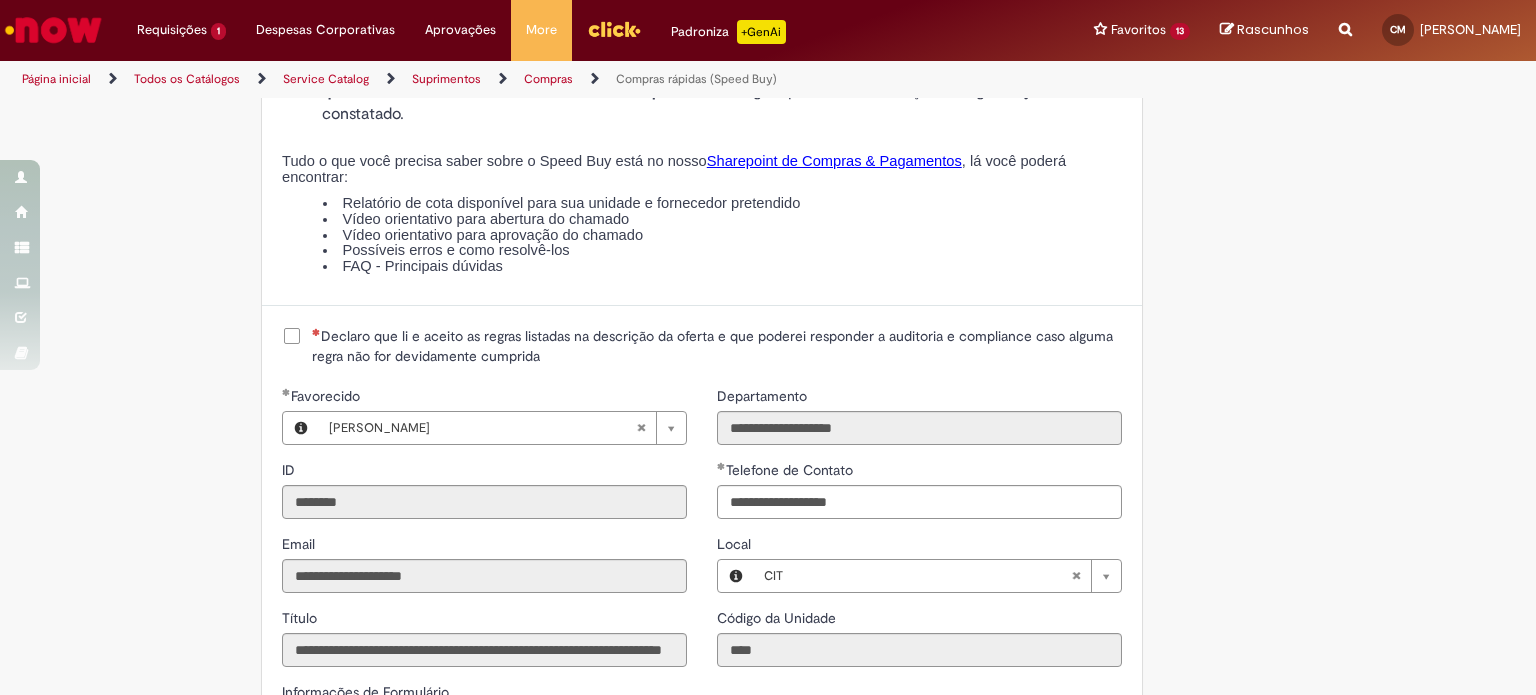 scroll, scrollTop: 2400, scrollLeft: 0, axis: vertical 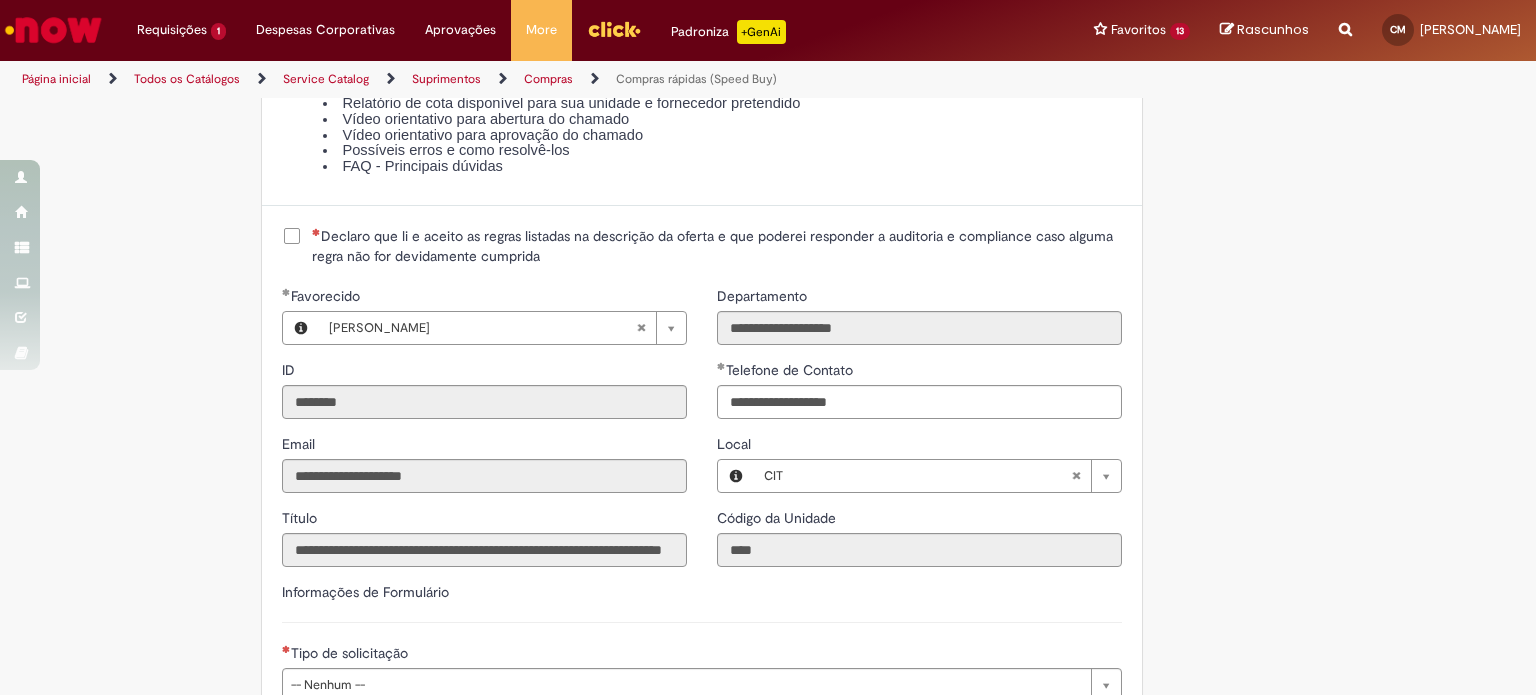 click on "Declaro que li e aceito as regras listadas na descrição da oferta e que poderei responder a auditoria e compliance caso alguma regra não for devidamente cumprida" at bounding box center (702, 246) 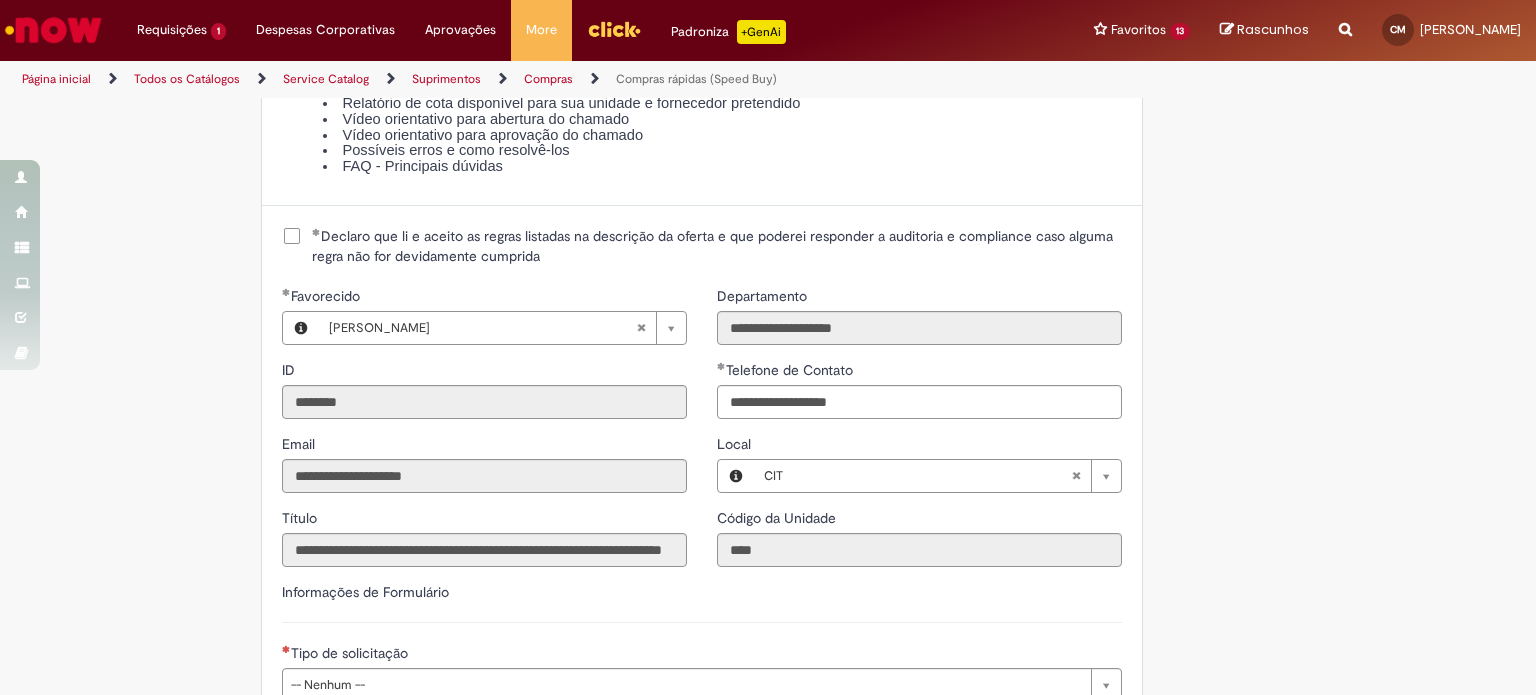 click on "Obrigatório um anexo.
Adicionar a Favoritos
Compras rápidas (Speed Buy)
Chamado destinado para a geração de pedido de compra de indiretos.
O Speed buy é a ferramenta oficial para a geração de pedidos de compra que atenda aos seguintes requisitos:
Compras de material e serviço indiretos
Compras inferiores a R$13.000 *
Compras com fornecedores nacionais
Compras de material sem contrato ativo no SAP para o centro solicitado
* Essa cota é referente ao tipo de solicitação padrão de Speed buy. Os chamados com cotas especiais podem possuir valores divergentes.
Regras de Utilização
No campo “Tipo de Solicitação” selecionar a opção correspondente a sua unidade de negócio.
Solicitação Padrão de Speed buy:
Fábricas, centros de Excelência e de Distribuição:  habilitado para todos usuários ambev
Cotas especiais de Speed buy:" at bounding box center [670, -570] 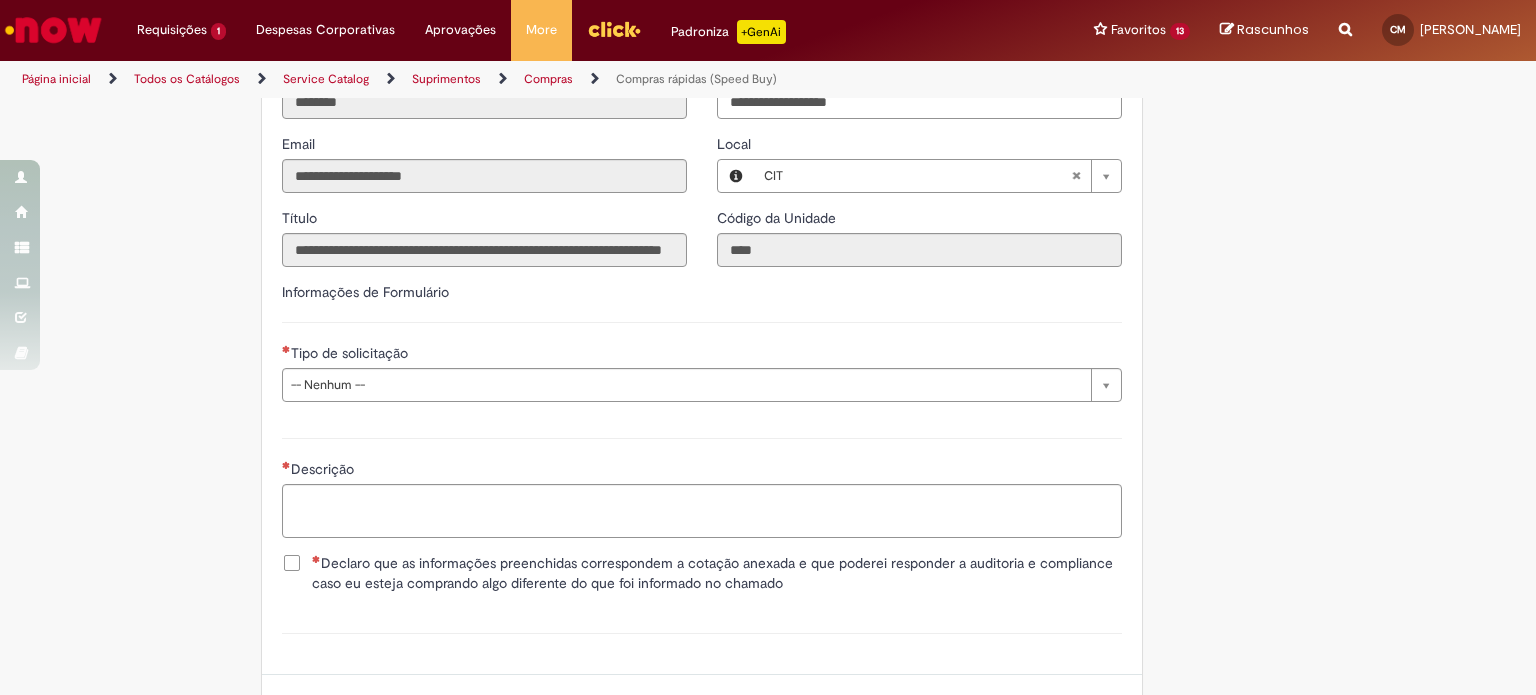 scroll, scrollTop: 2800, scrollLeft: 0, axis: vertical 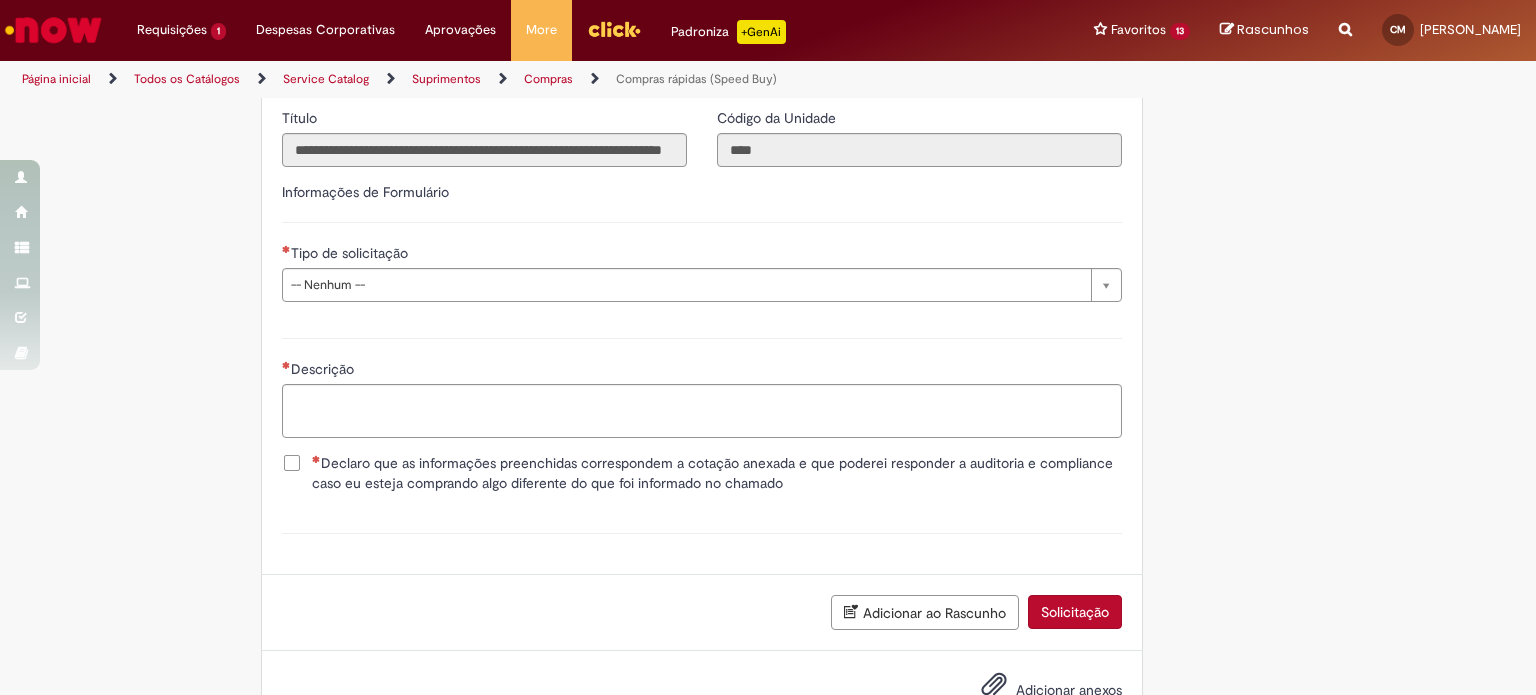 click on "**********" at bounding box center (702, 249) 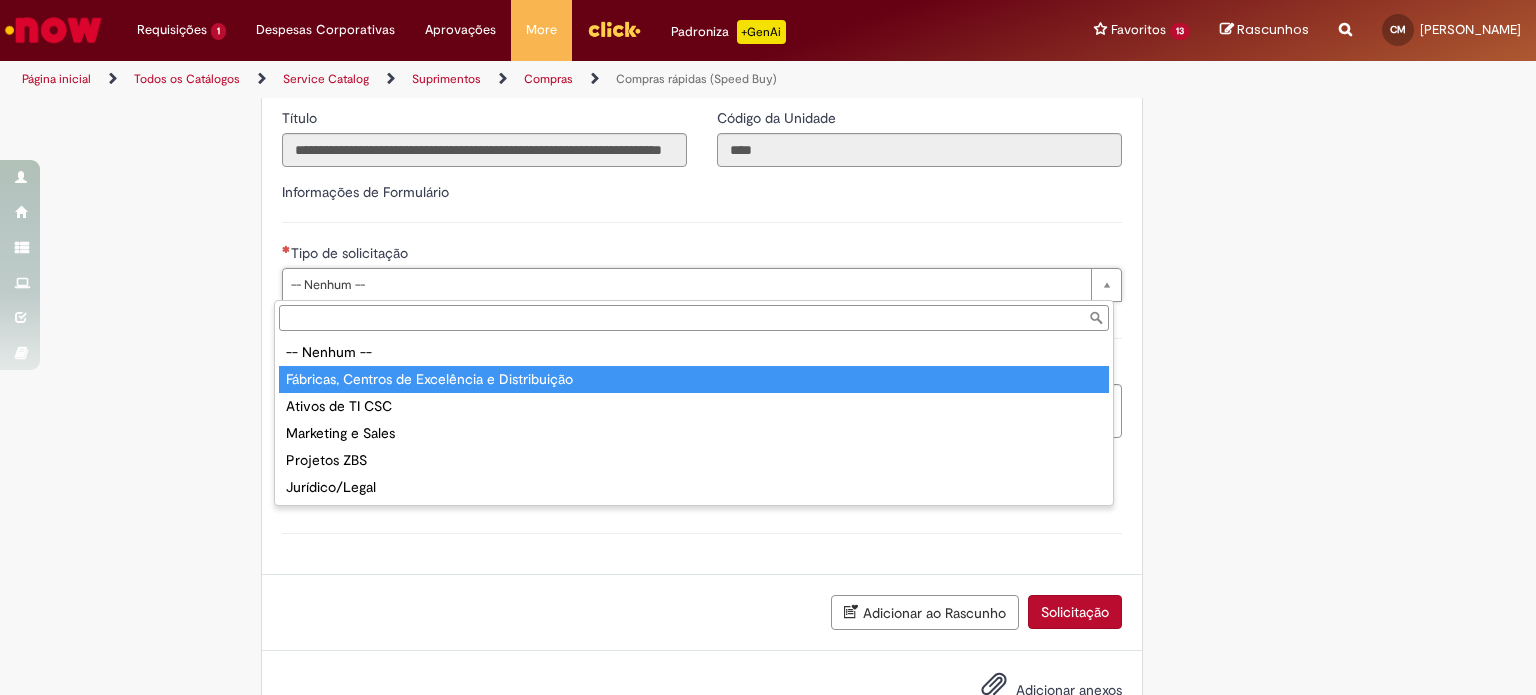 drag, startPoint x: 409, startPoint y: 379, endPoint x: 393, endPoint y: 379, distance: 16 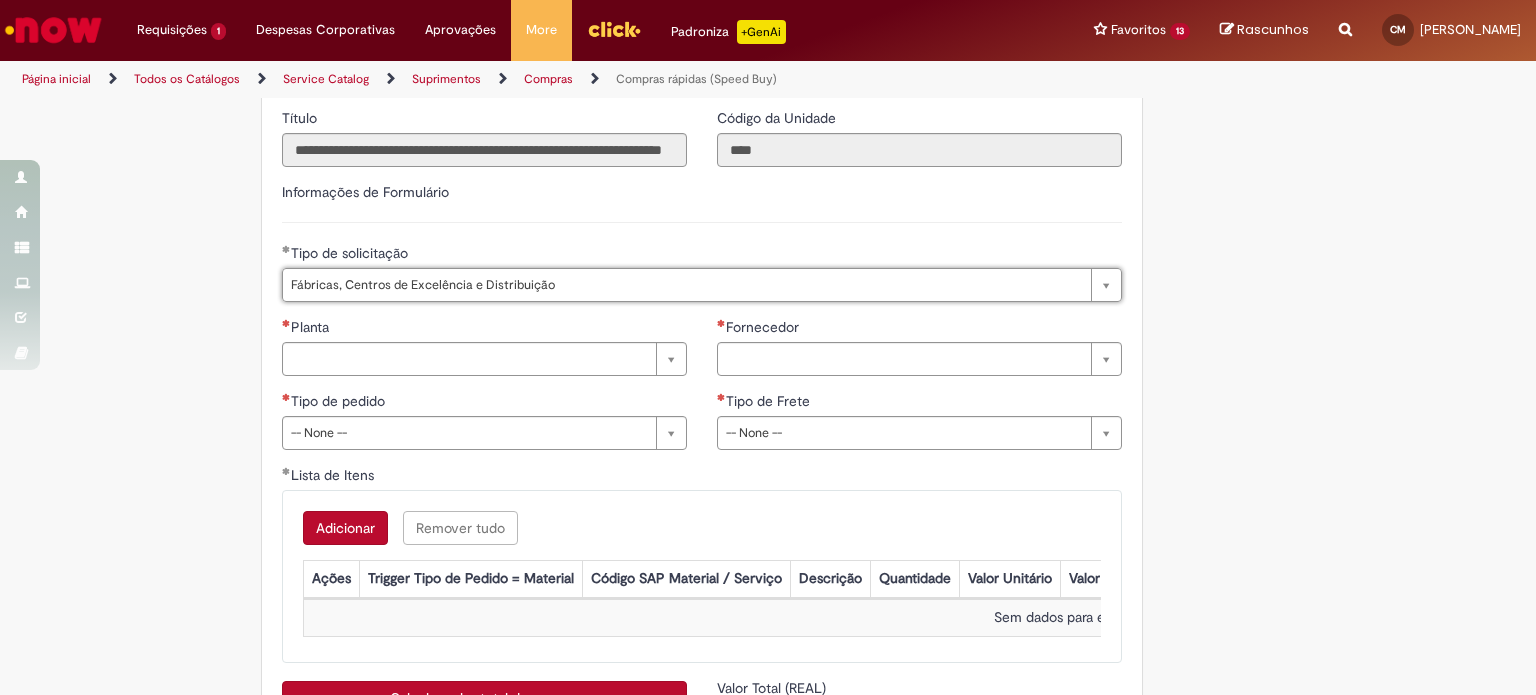 click on "Obrigatório um anexo.
Adicionar a Favoritos
Compras rápidas (Speed Buy)
Chamado destinado para a geração de pedido de compra de indiretos.
O Speed buy é a ferramenta oficial para a geração de pedidos de compra que atenda aos seguintes requisitos:
Compras de material e serviço indiretos
Compras inferiores a R$13.000 *
Compras com fornecedores nacionais
Compras de material sem contrato ativo no SAP para o centro solicitado
* Essa cota é referente ao tipo de solicitação padrão de Speed buy. Os chamados com cotas especiais podem possuir valores divergentes.
Regras de Utilização
No campo “Tipo de Solicitação” selecionar a opção correspondente a sua unidade de negócio.
Solicitação Padrão de Speed buy:
Fábricas, centros de Excelência e de Distribuição:  habilitado para todos usuários ambev
Cotas especiais de Speed buy:" at bounding box center (670, -744) 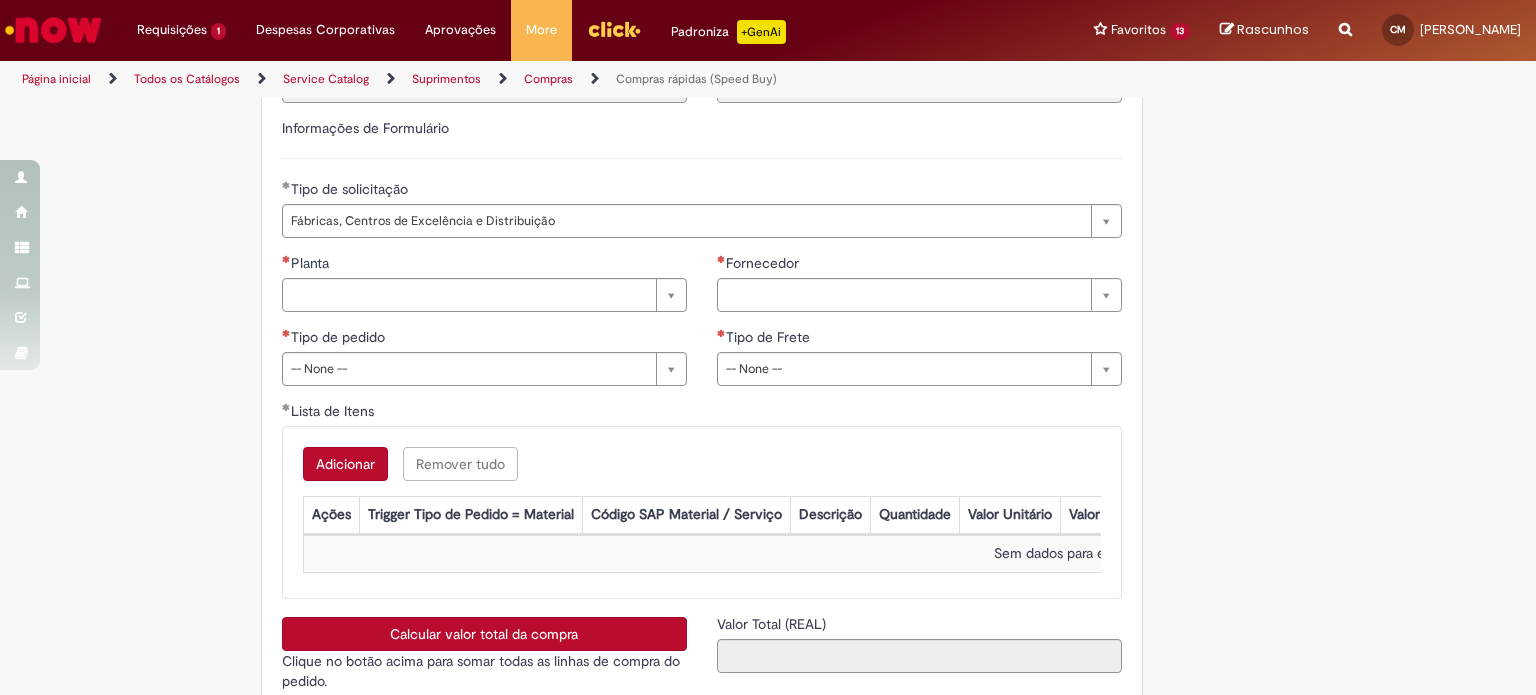 scroll, scrollTop: 2900, scrollLeft: 0, axis: vertical 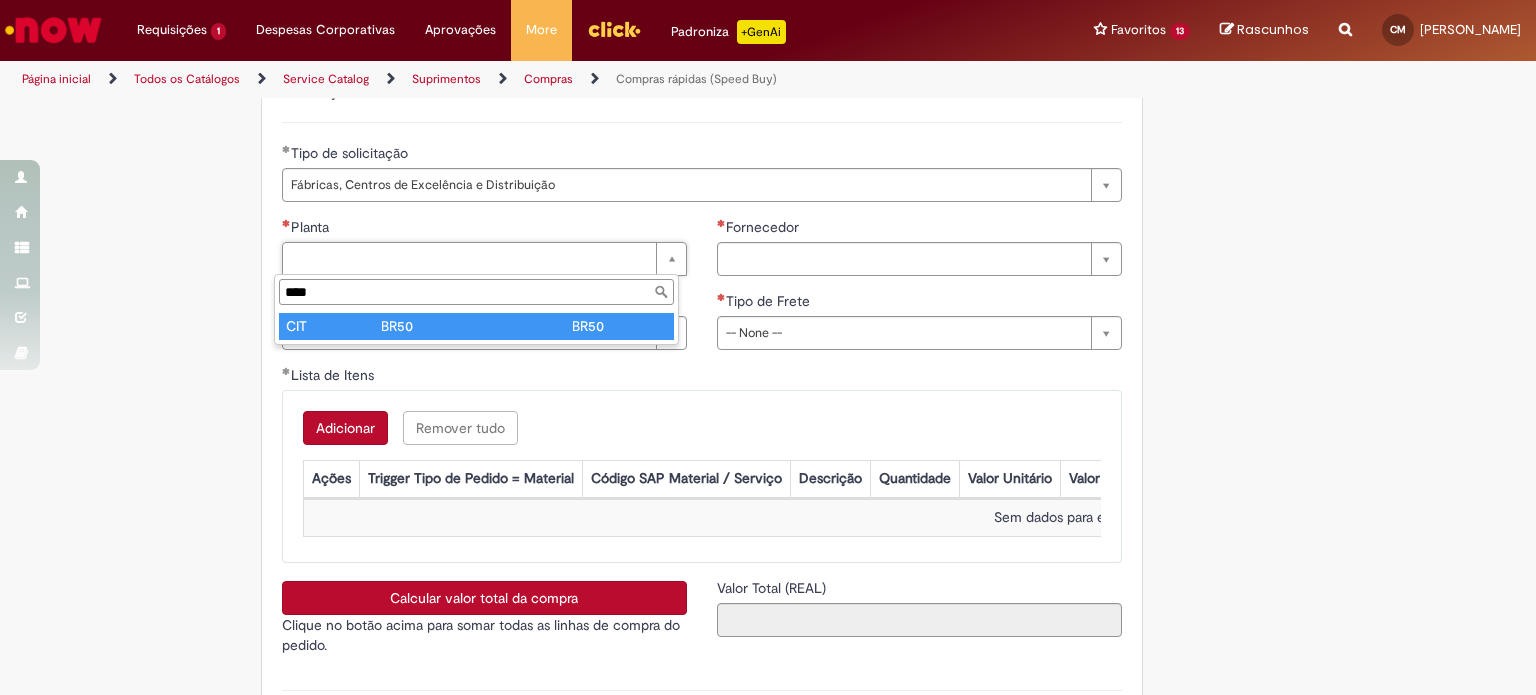 type on "****" 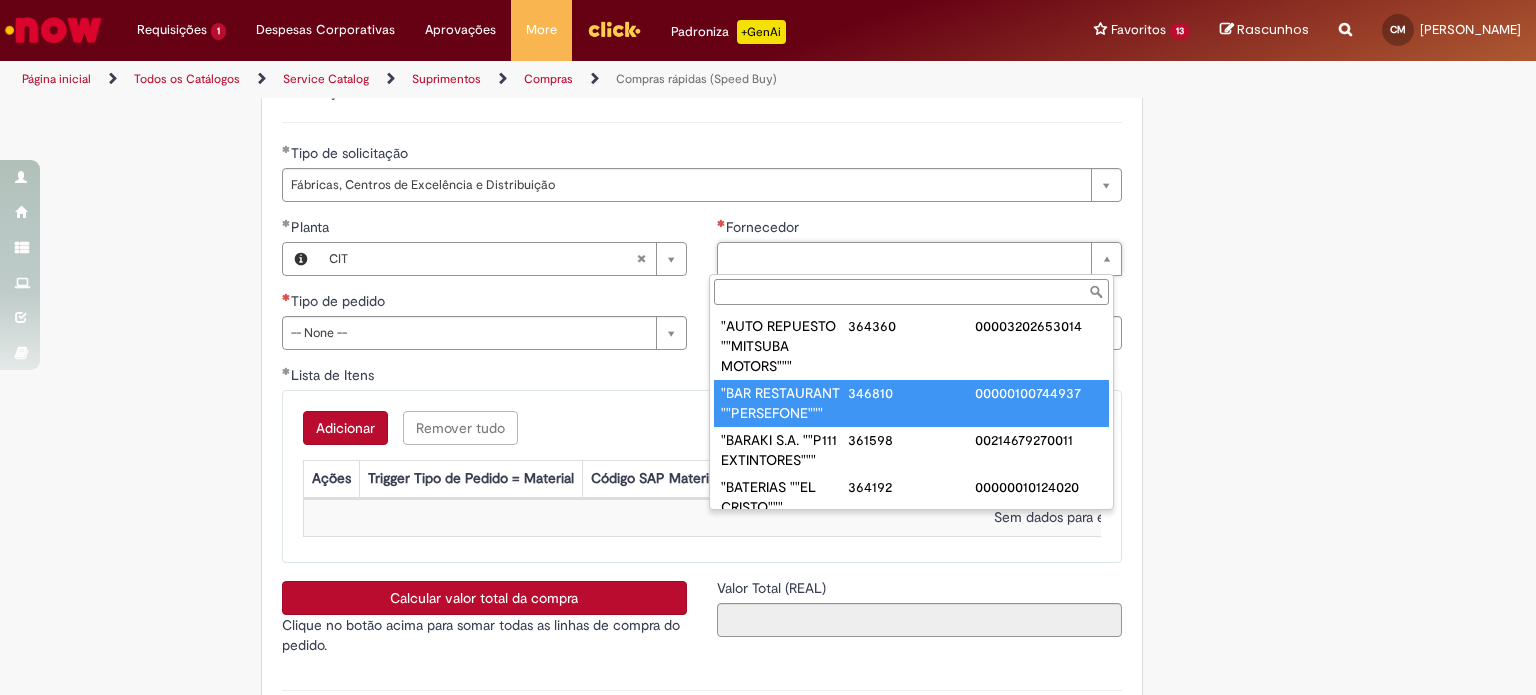 type on "**********" 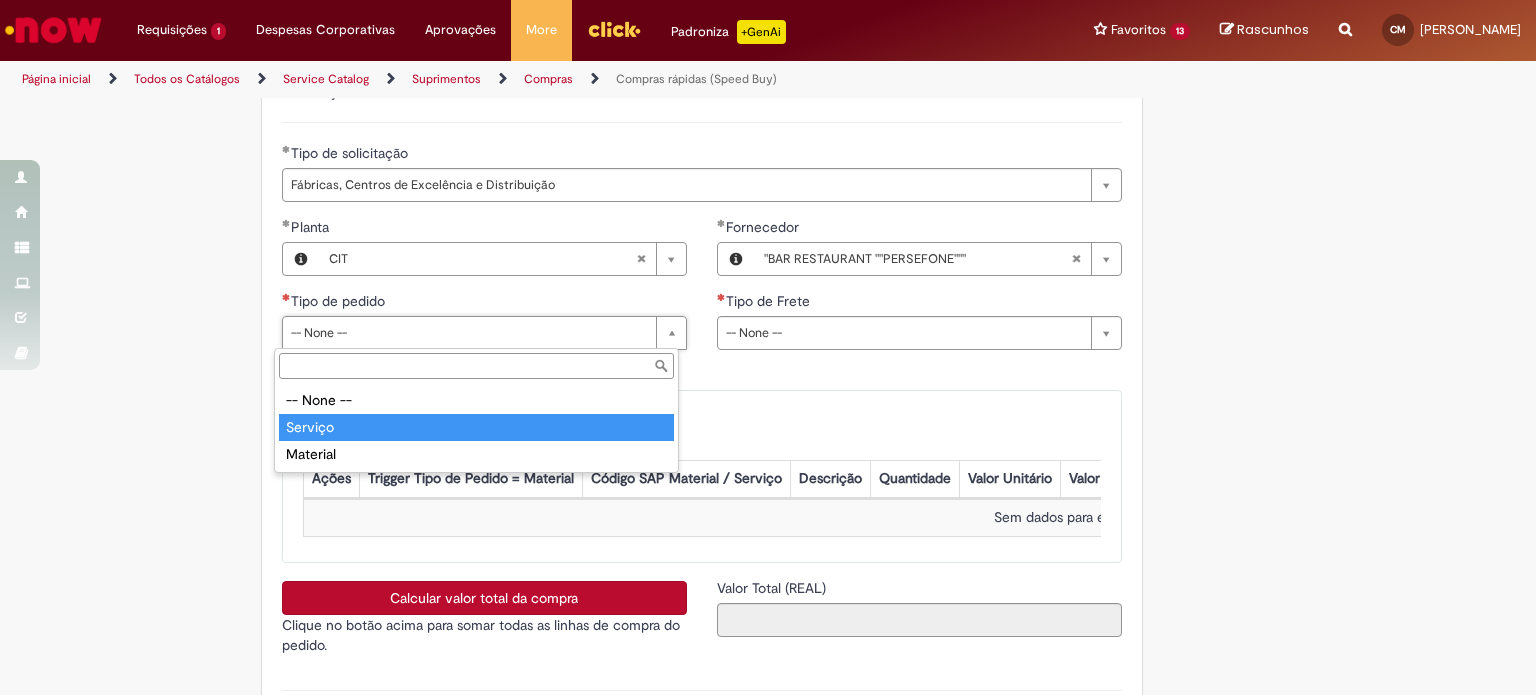type on "*******" 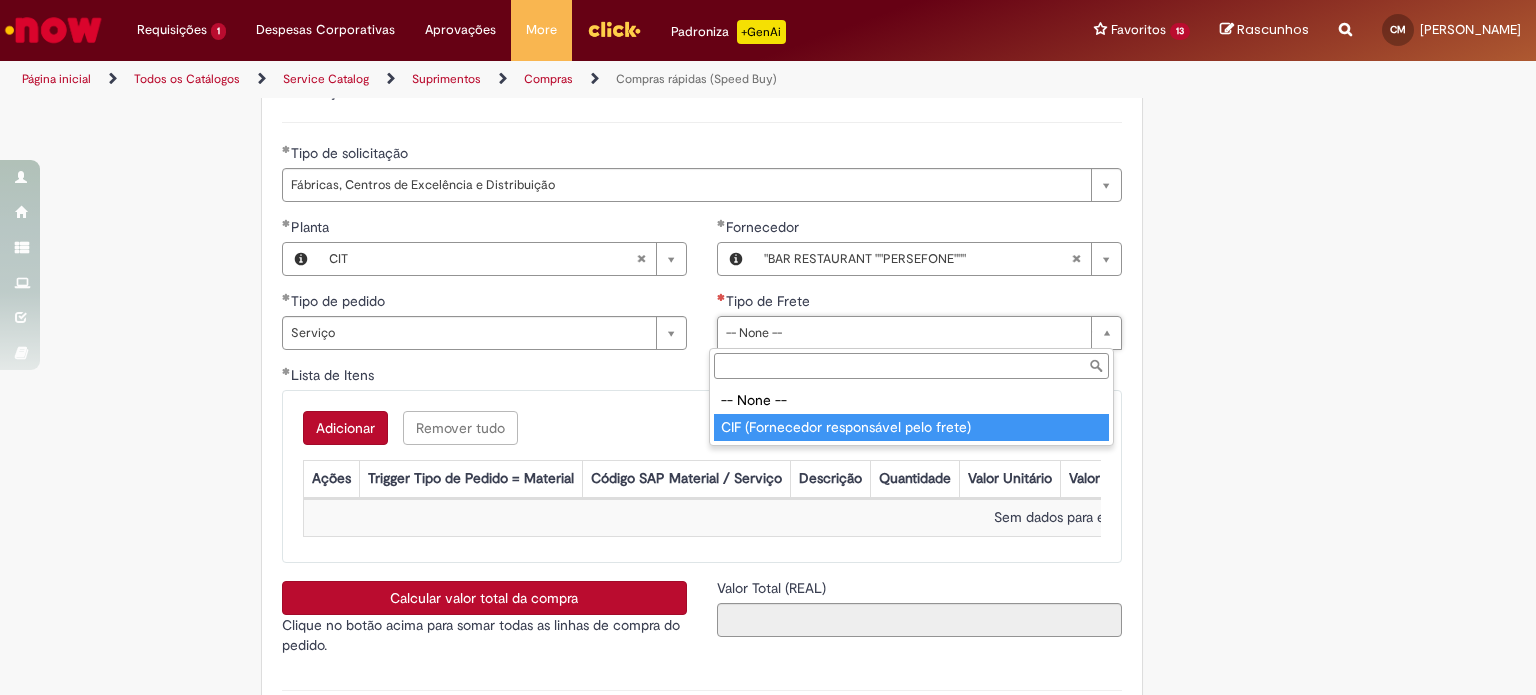 type on "**********" 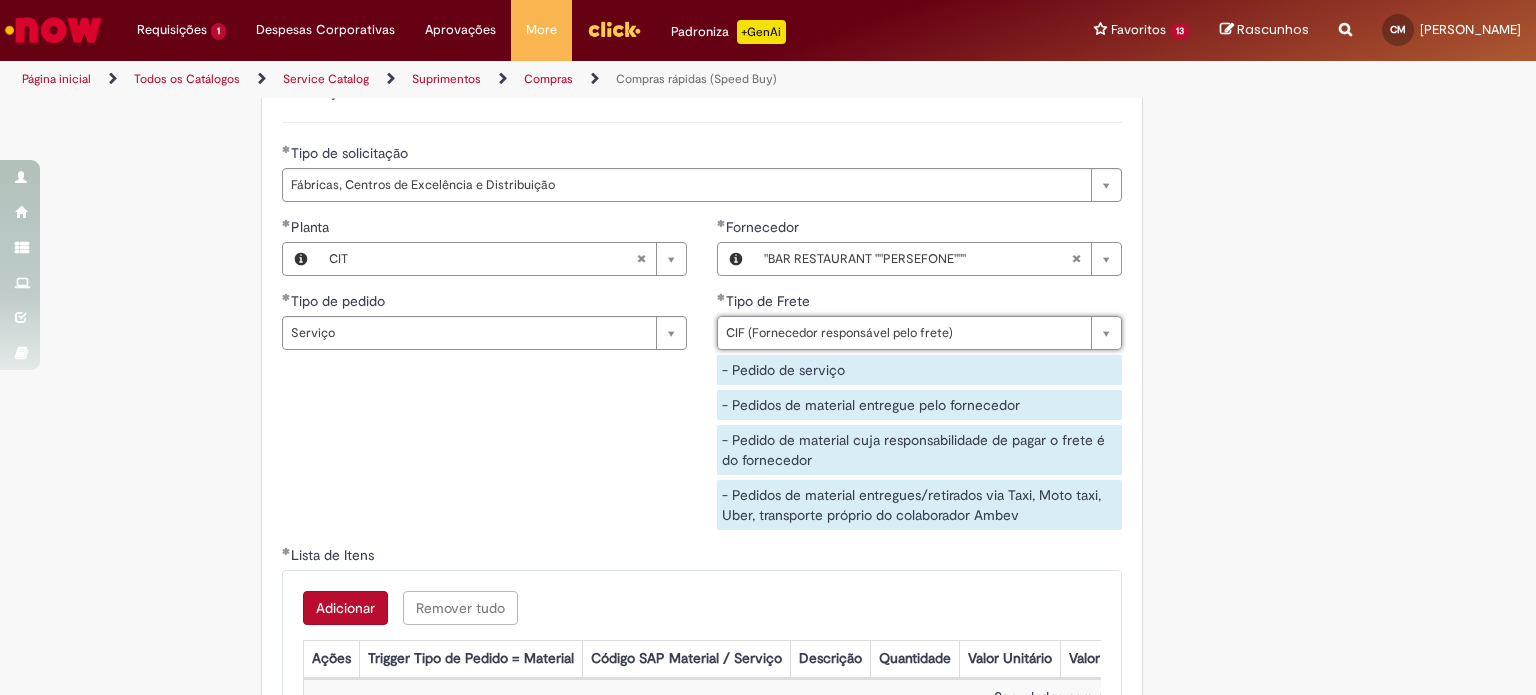 click on "**********" at bounding box center (702, 381) 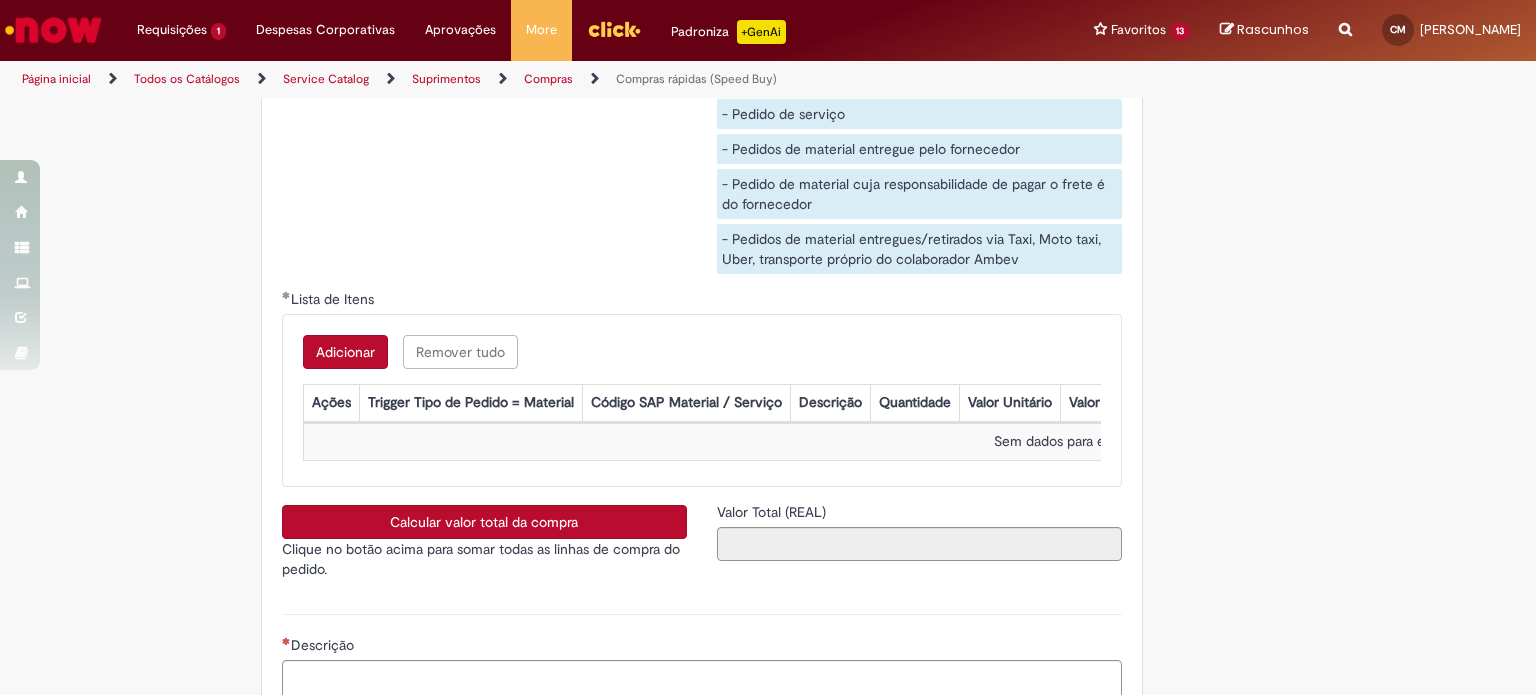 scroll, scrollTop: 3200, scrollLeft: 0, axis: vertical 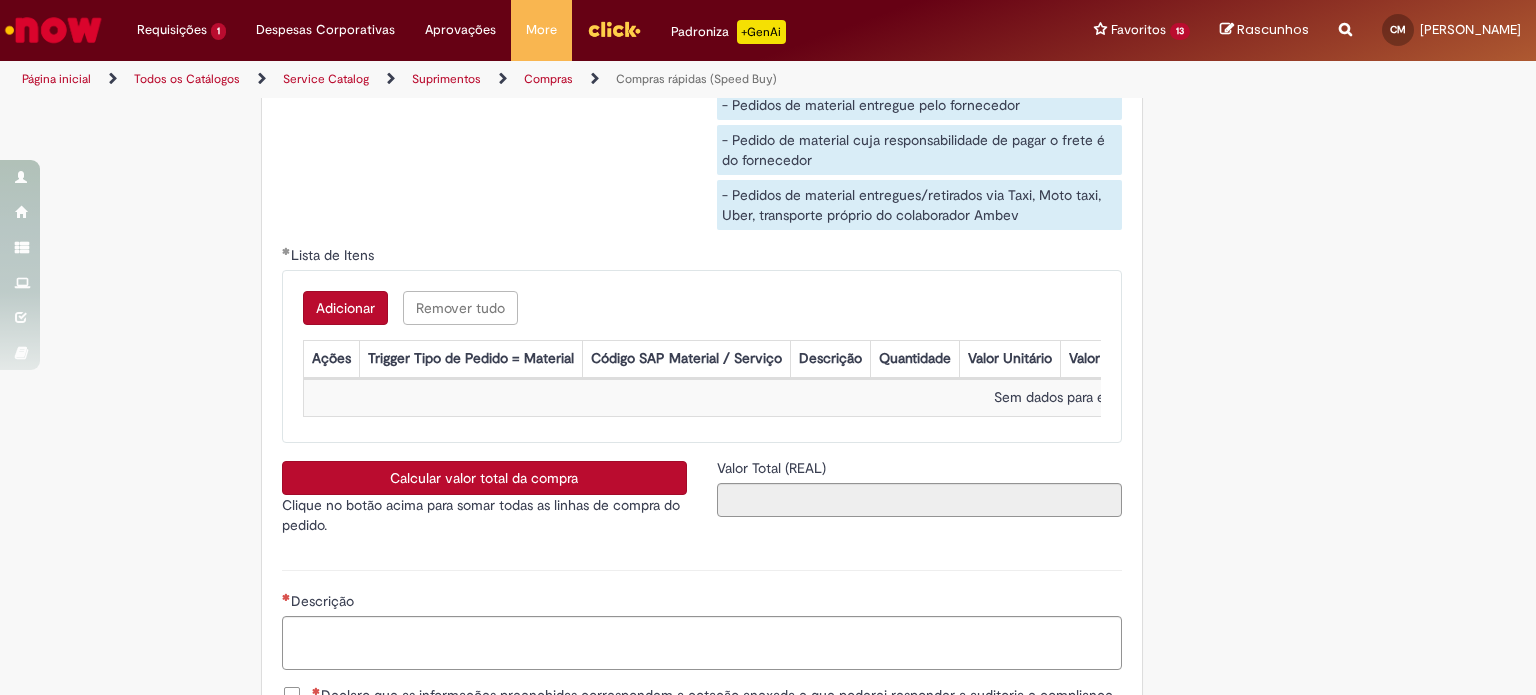 click on "Adicionar" at bounding box center (345, 308) 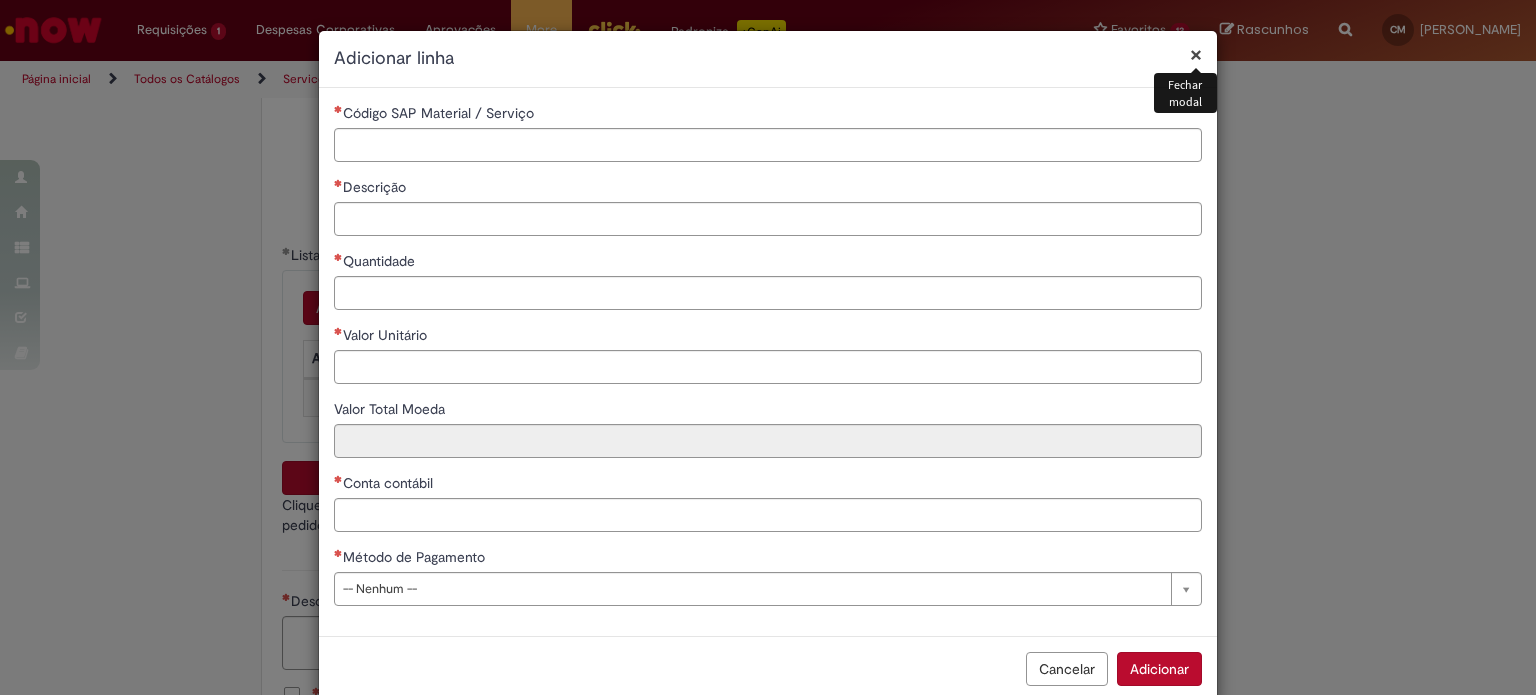 click on "**********" at bounding box center (768, 362) 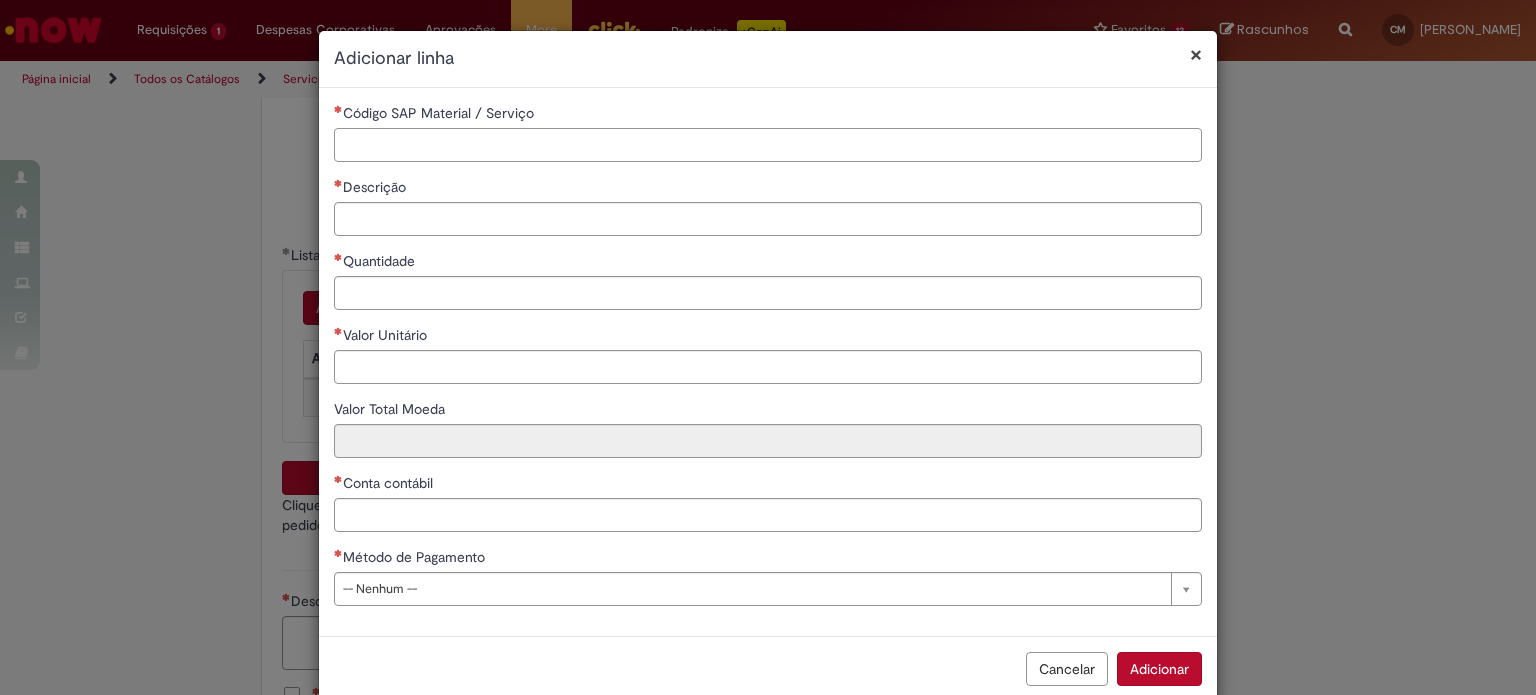 click on "Código SAP Material / Serviço" at bounding box center [768, 145] 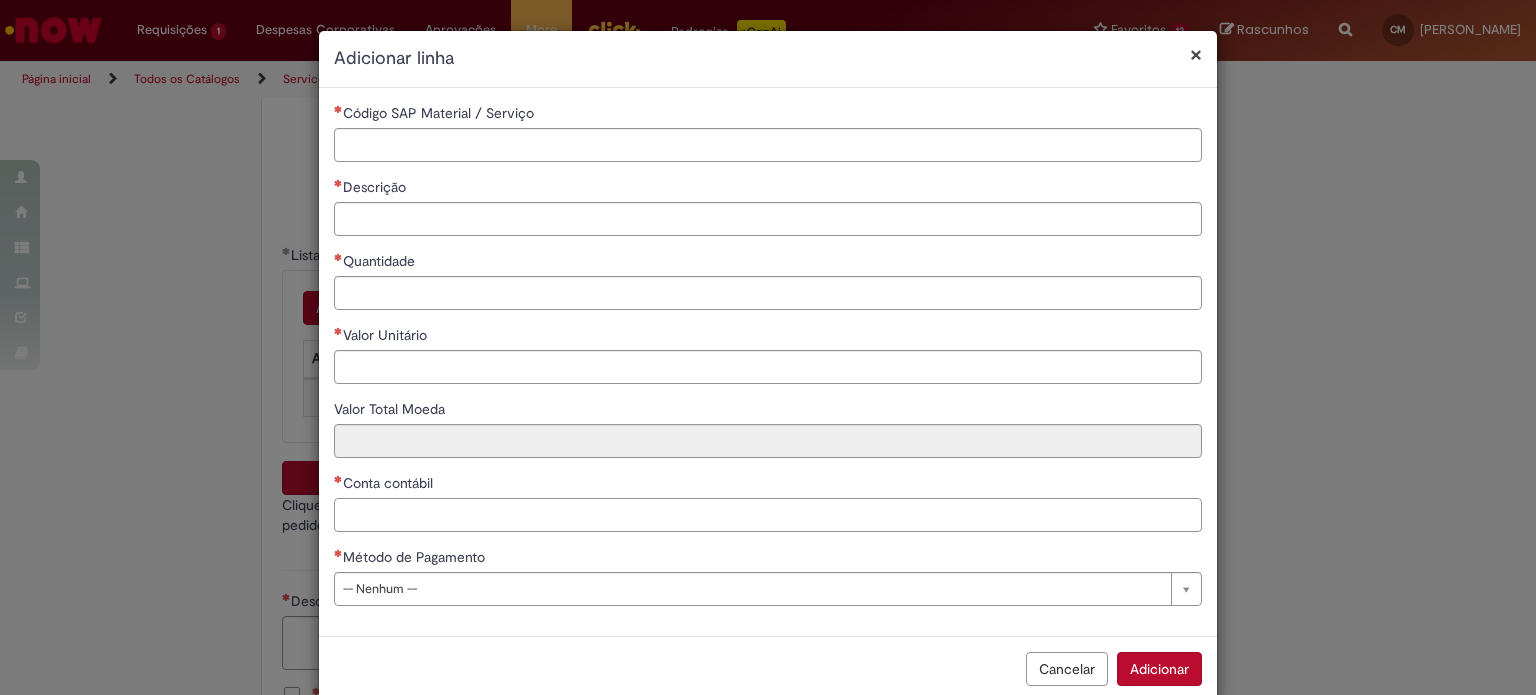 click on "Conta contábil" at bounding box center (768, 515) 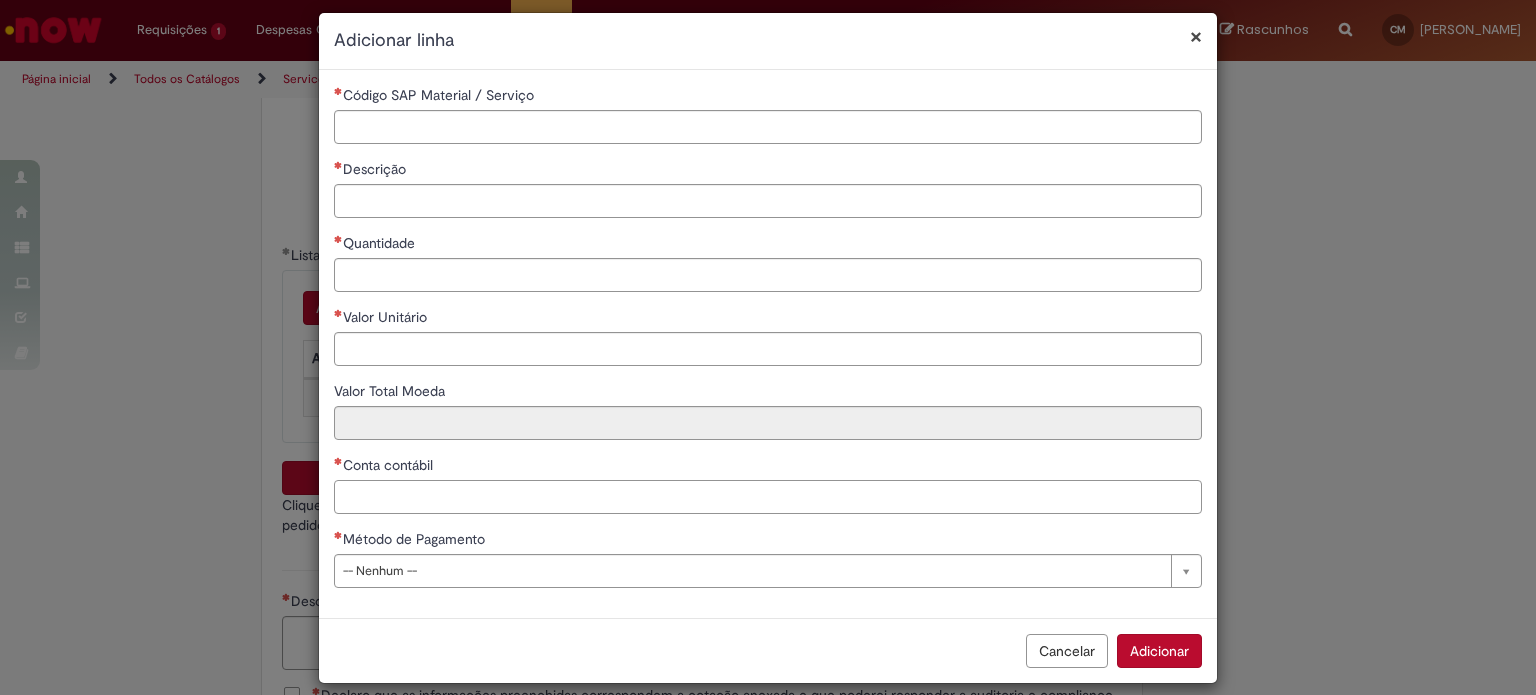 scroll, scrollTop: 35, scrollLeft: 0, axis: vertical 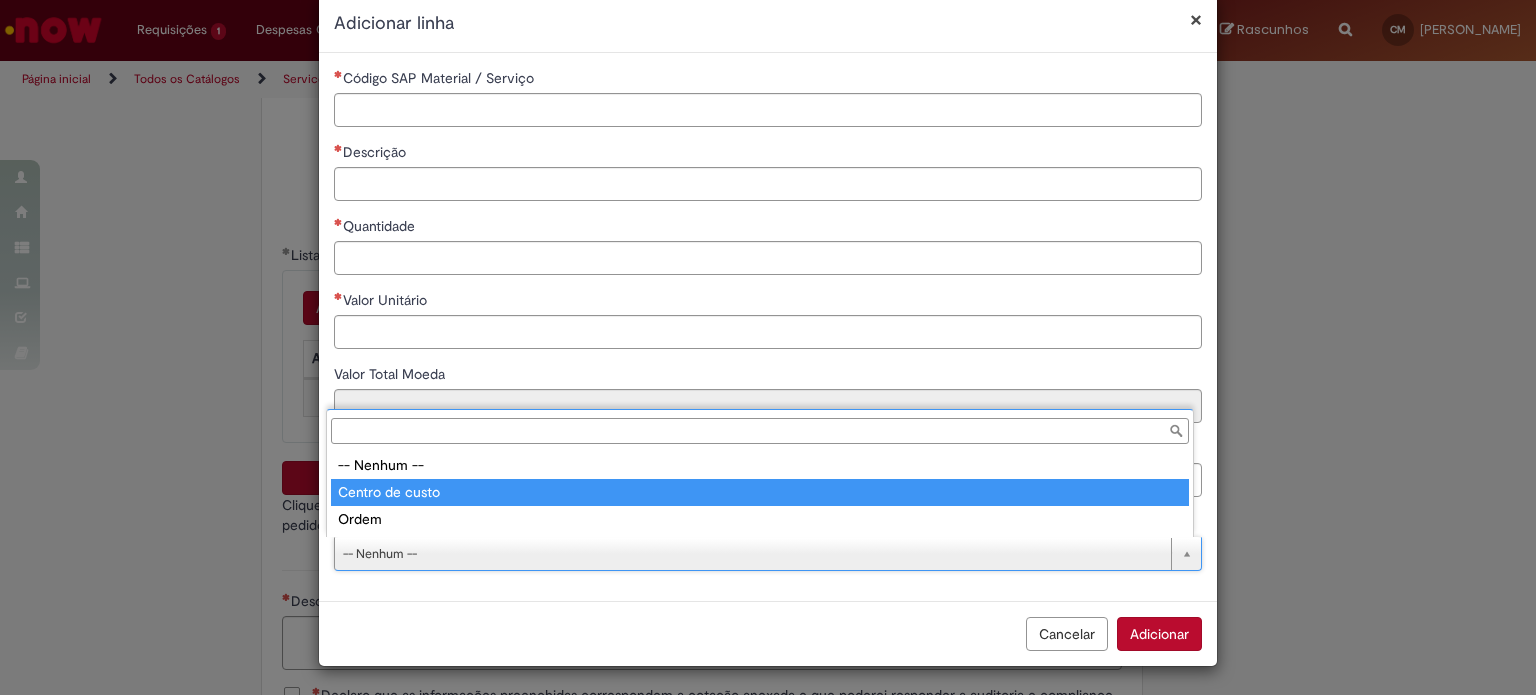 type on "**********" 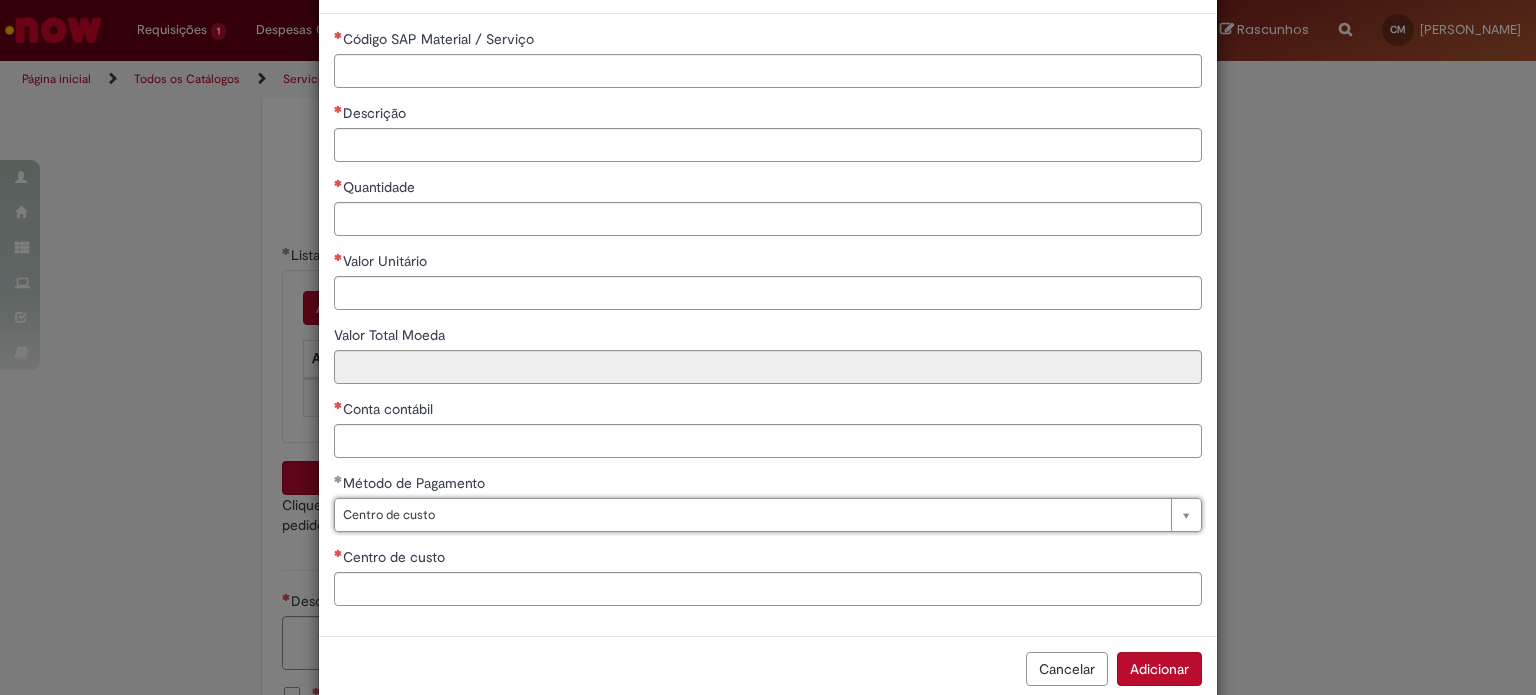 scroll, scrollTop: 109, scrollLeft: 0, axis: vertical 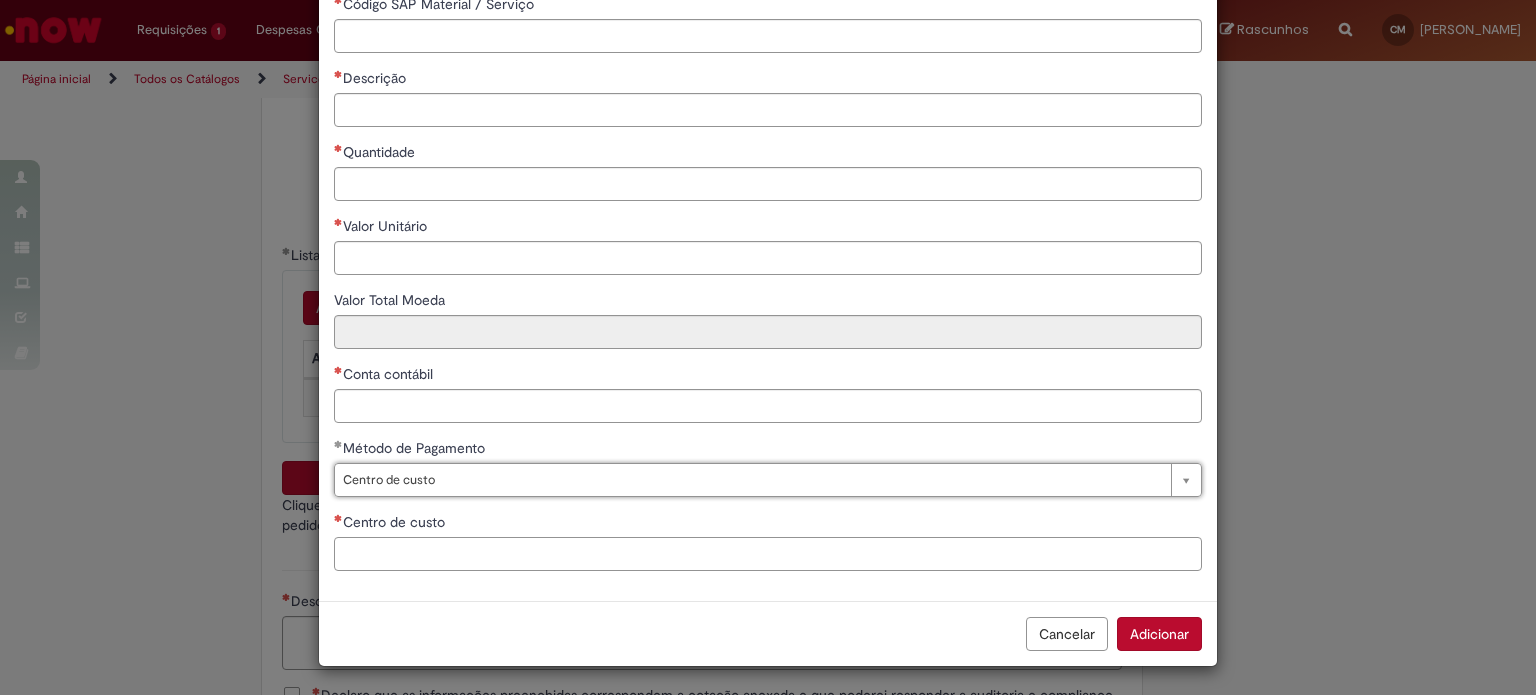 click on "Centro de custo" at bounding box center (768, 554) 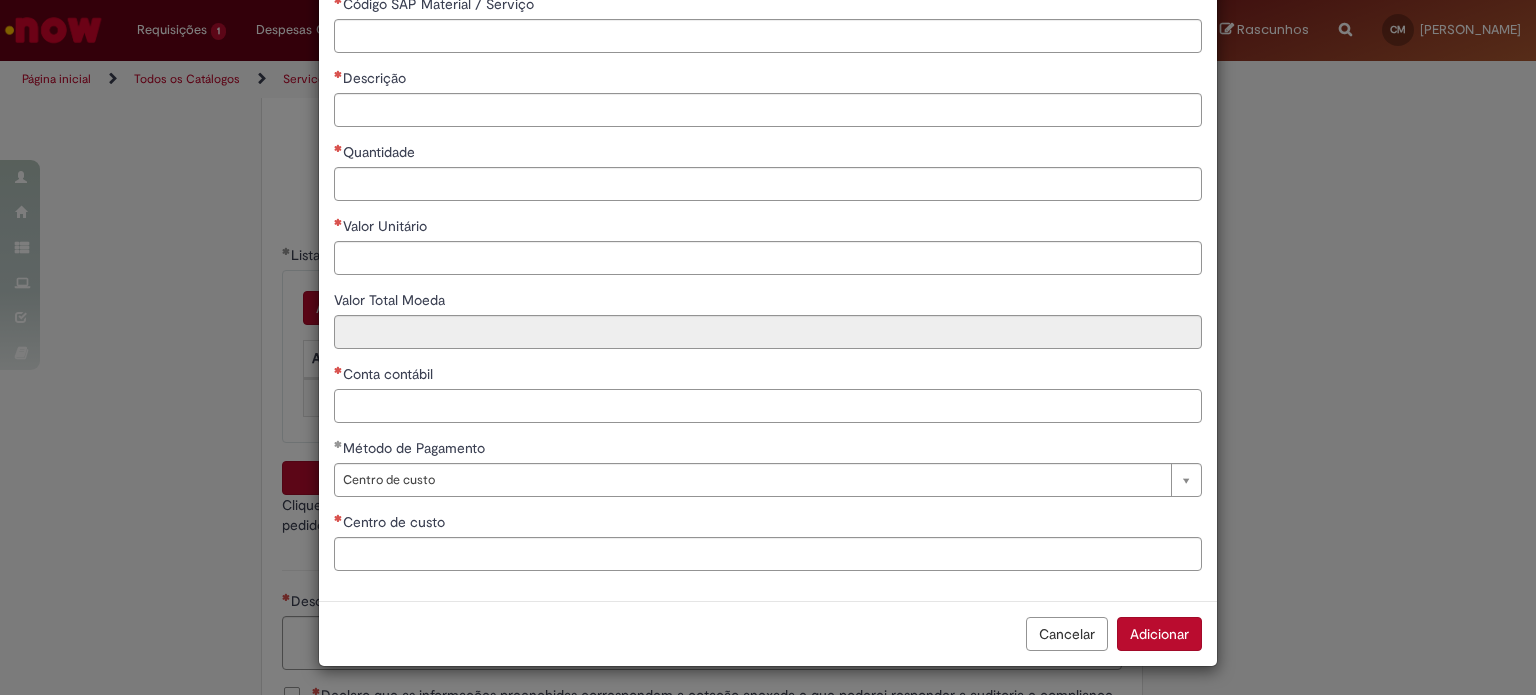 click on "Conta contábil" at bounding box center (768, 406) 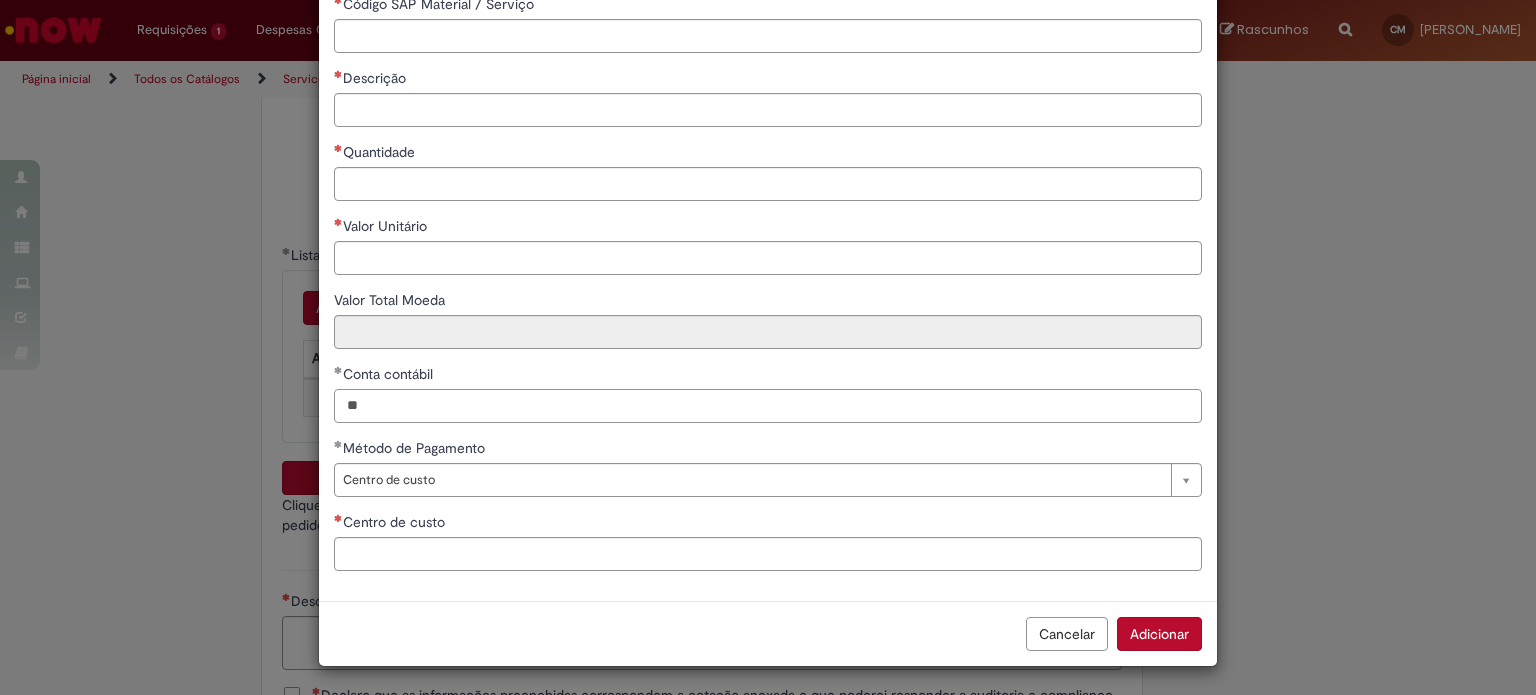 click on "**" at bounding box center [768, 406] 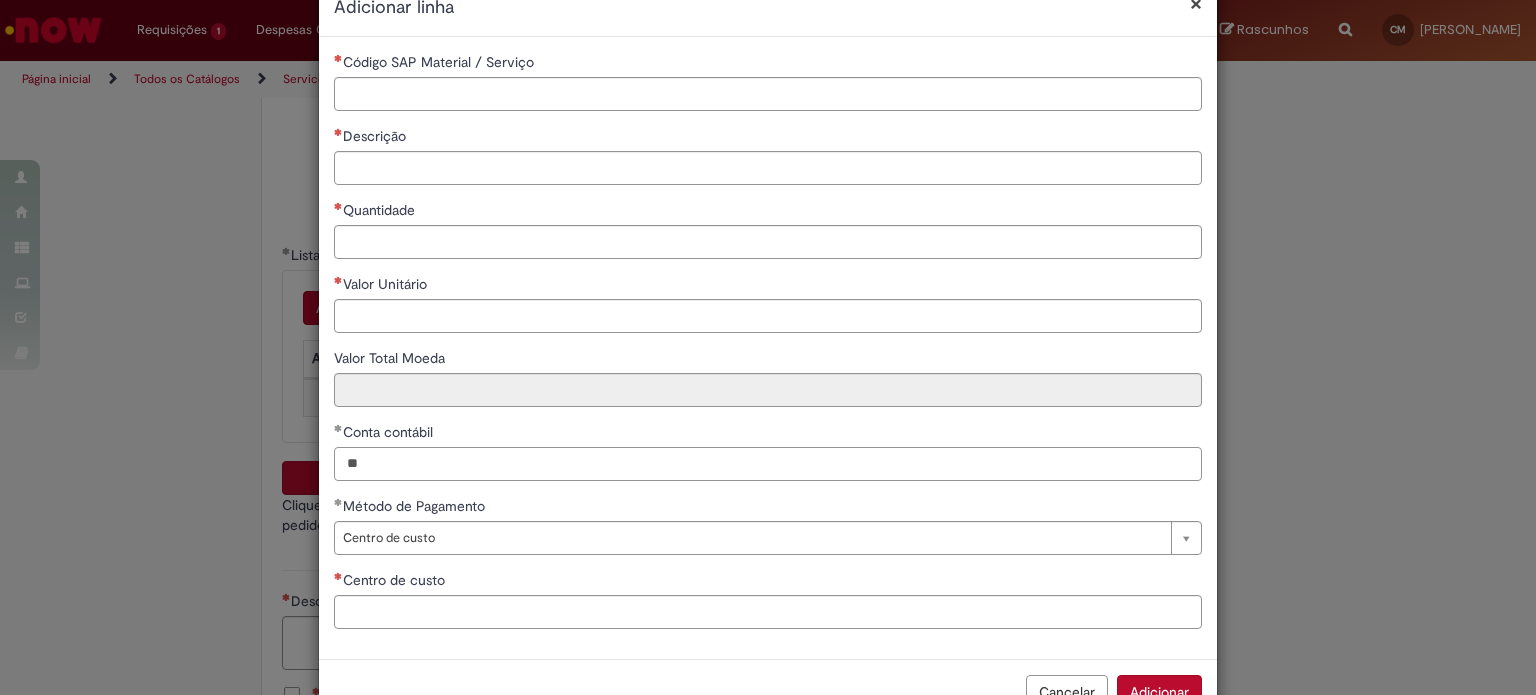 scroll, scrollTop: 0, scrollLeft: 0, axis: both 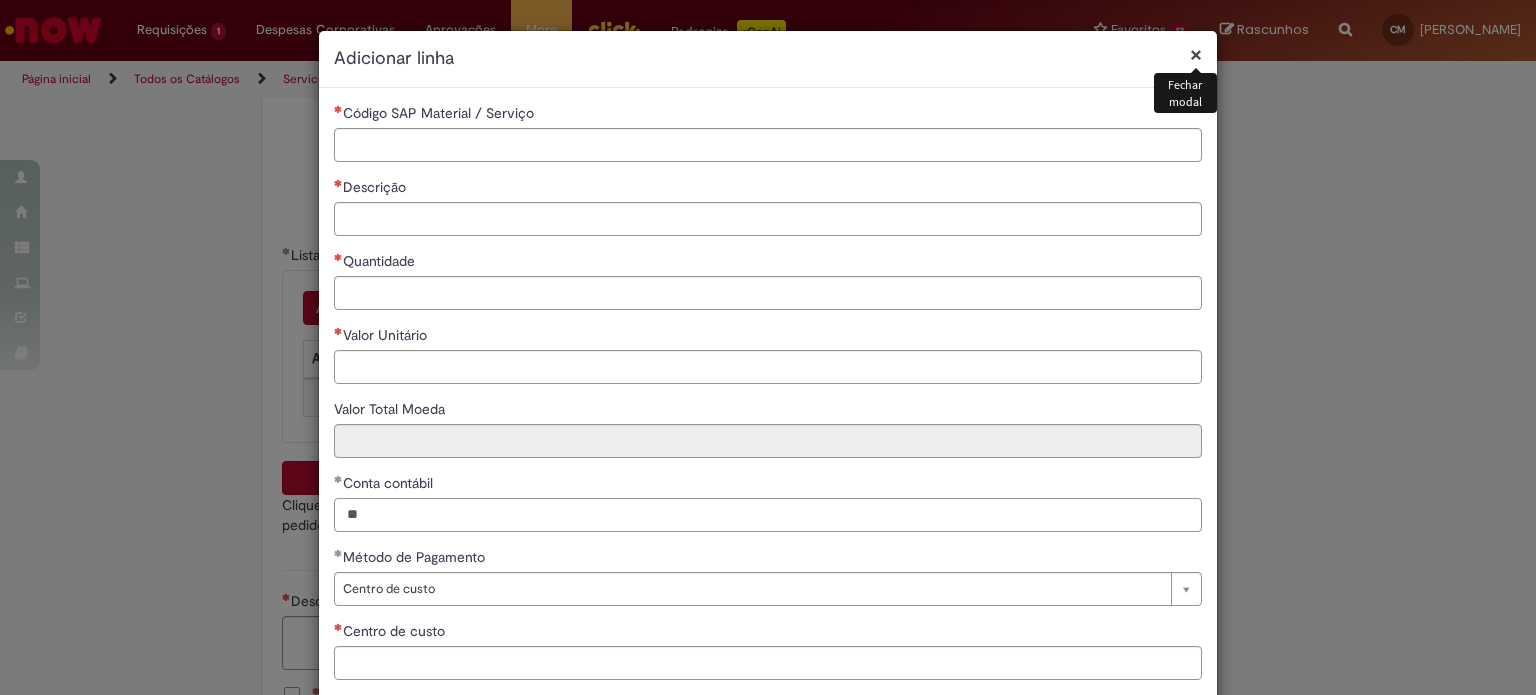 type on "**" 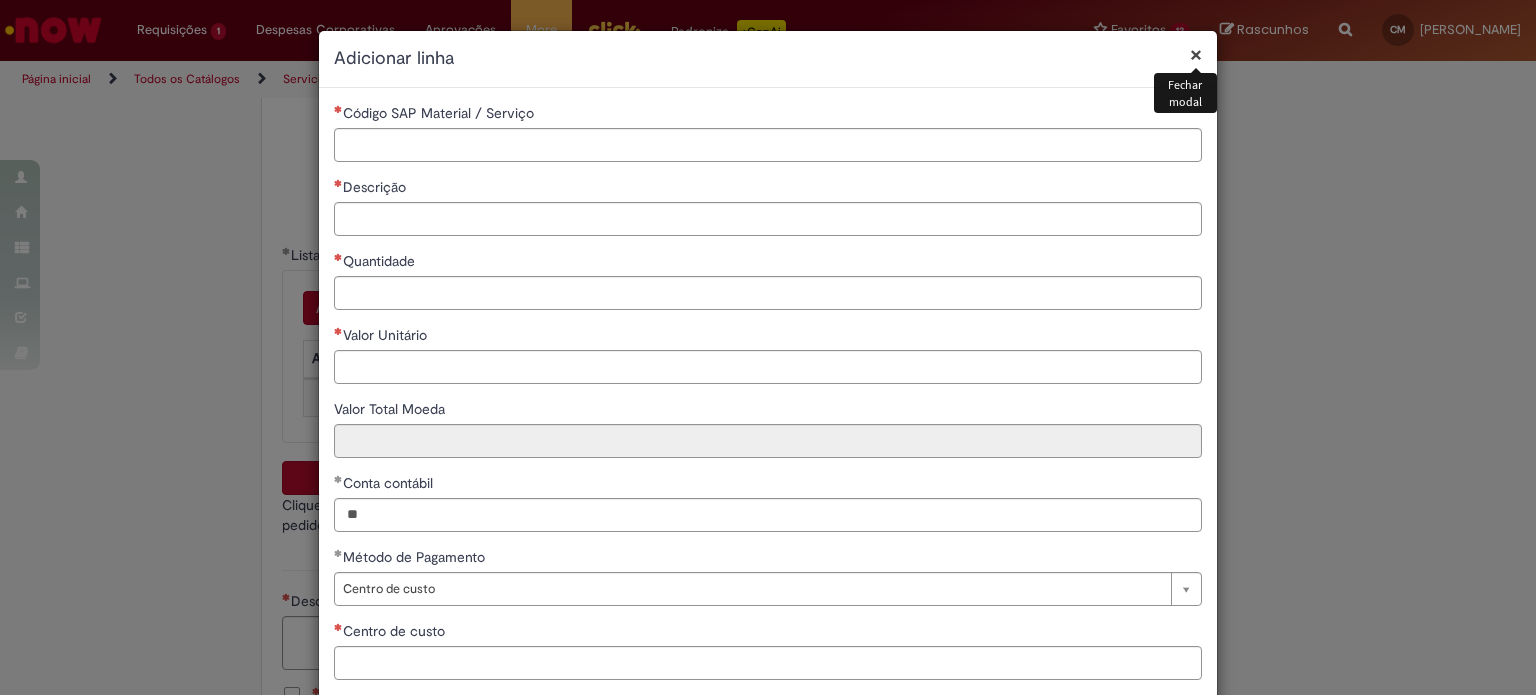 type 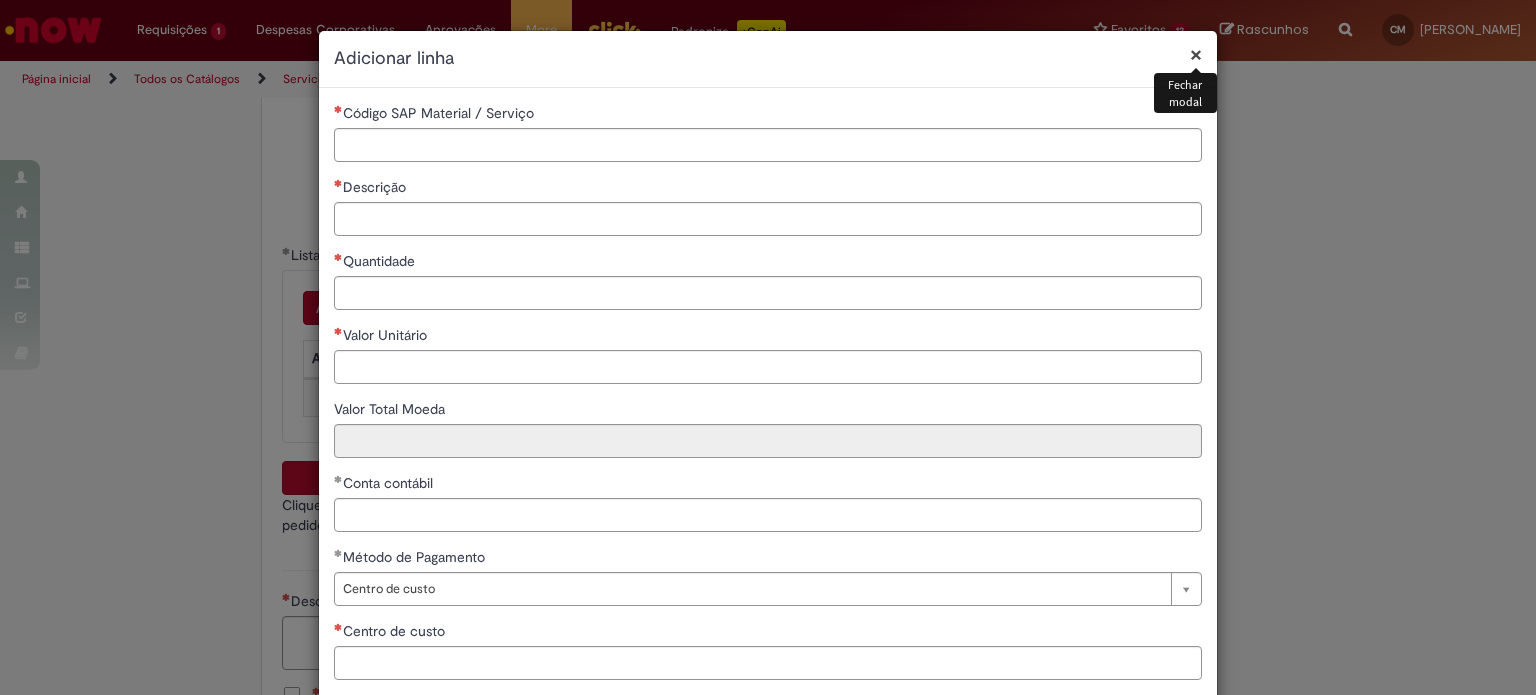click on "×" at bounding box center [1196, 54] 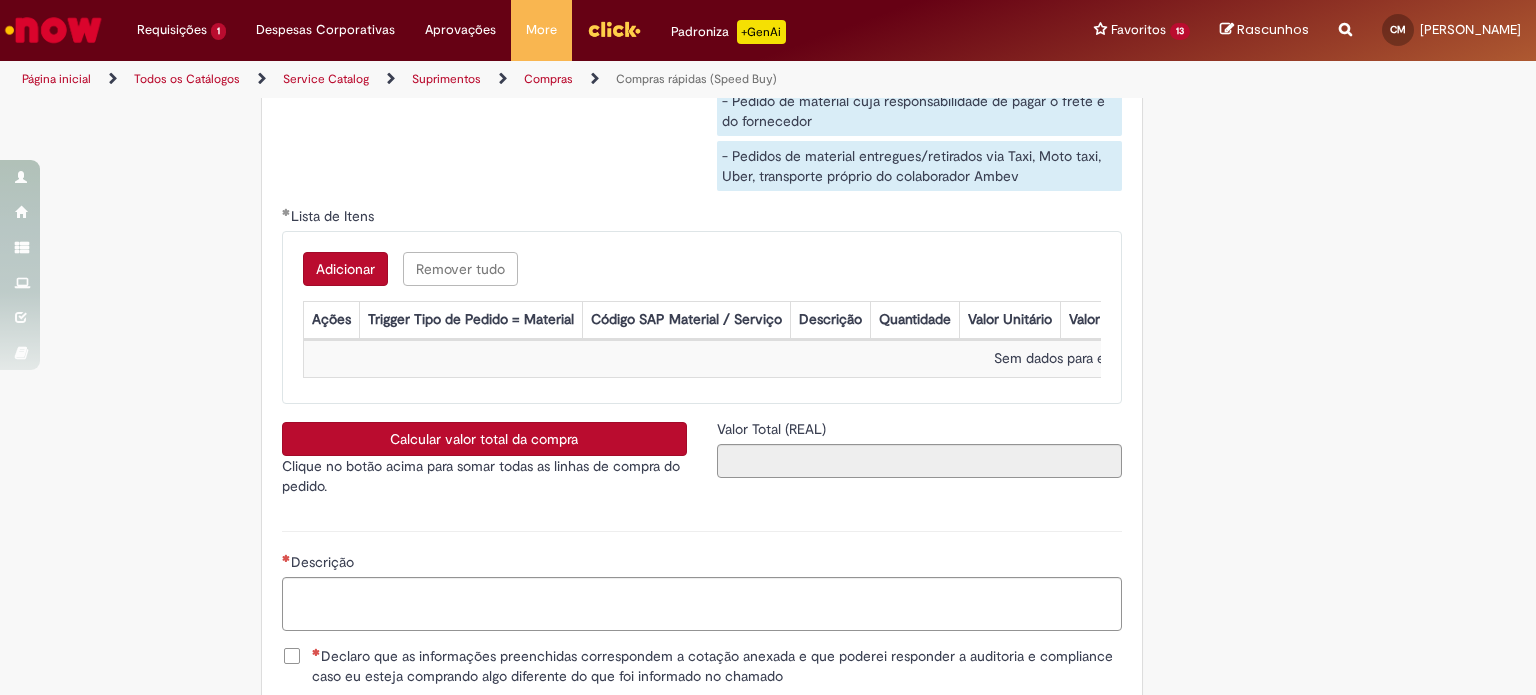 scroll, scrollTop: 3200, scrollLeft: 0, axis: vertical 